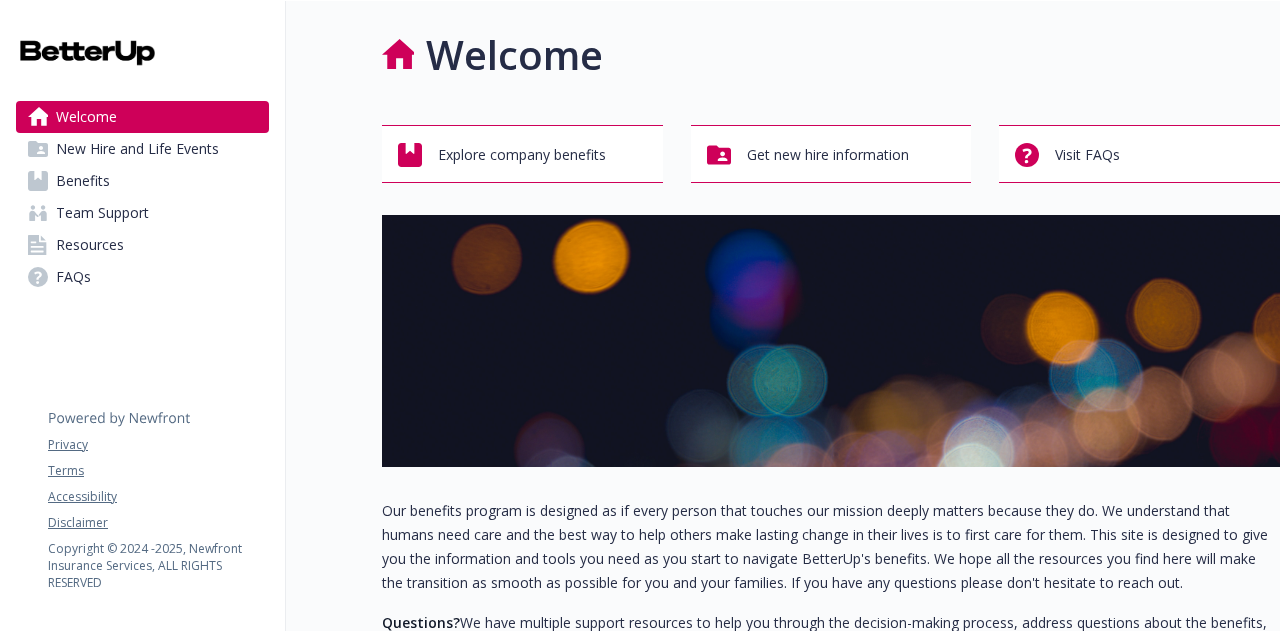 scroll, scrollTop: 0, scrollLeft: 0, axis: both 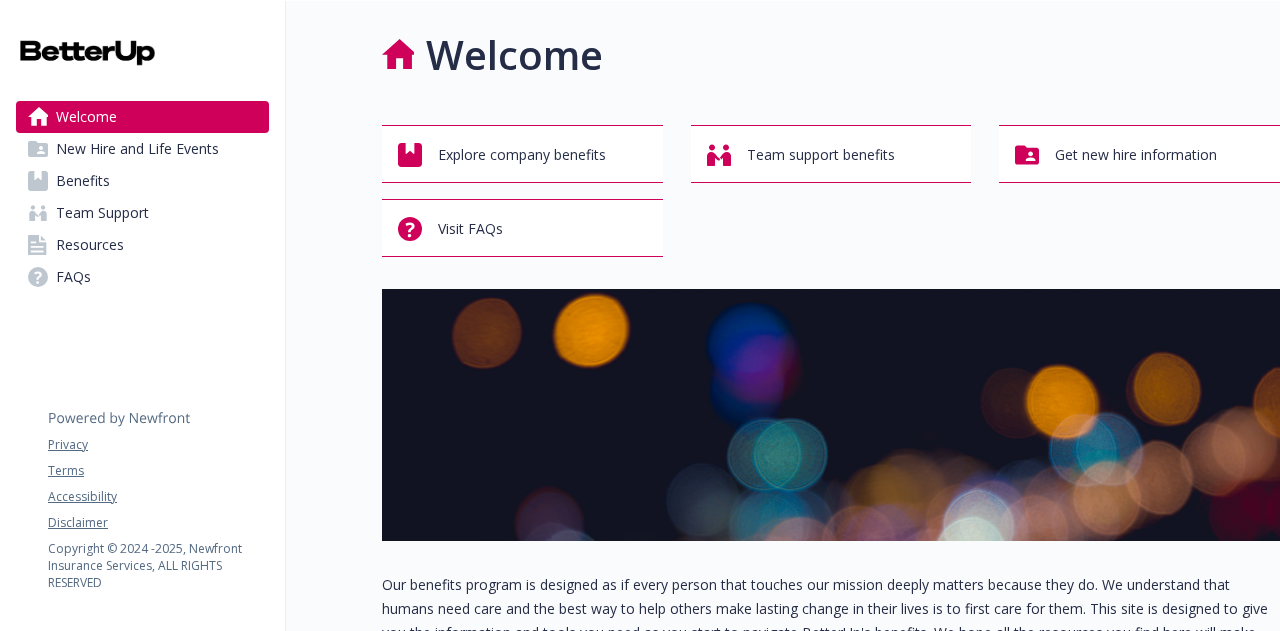 click on "Resources" at bounding box center (90, 245) 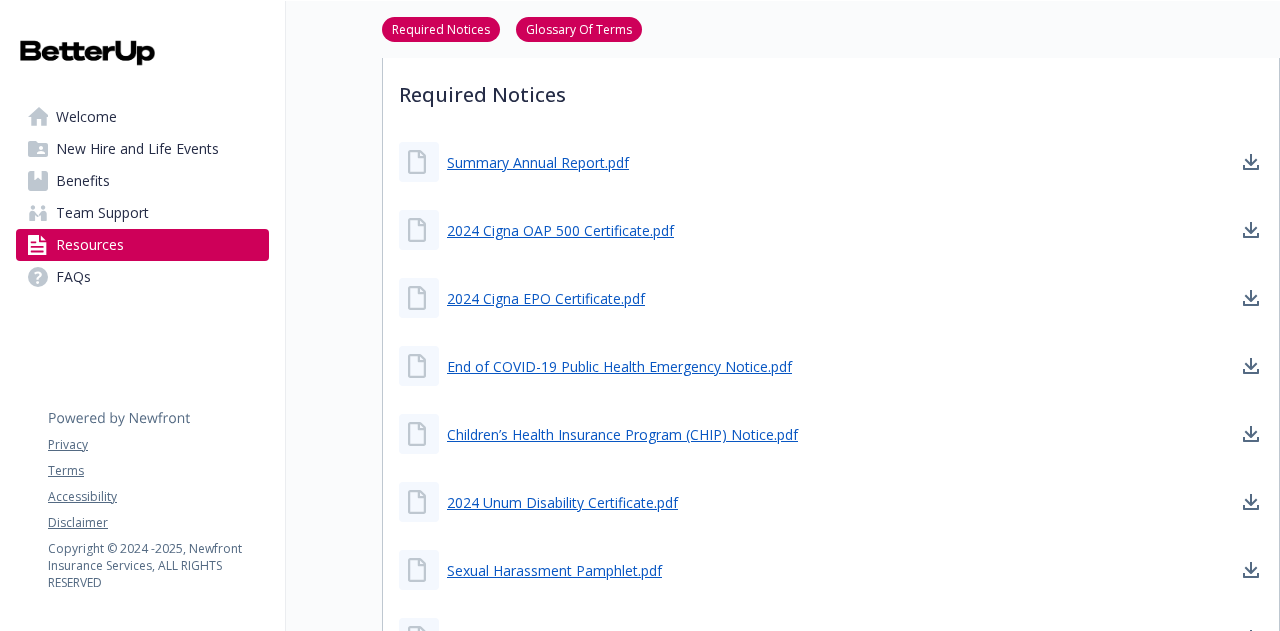 scroll, scrollTop: 311, scrollLeft: 0, axis: vertical 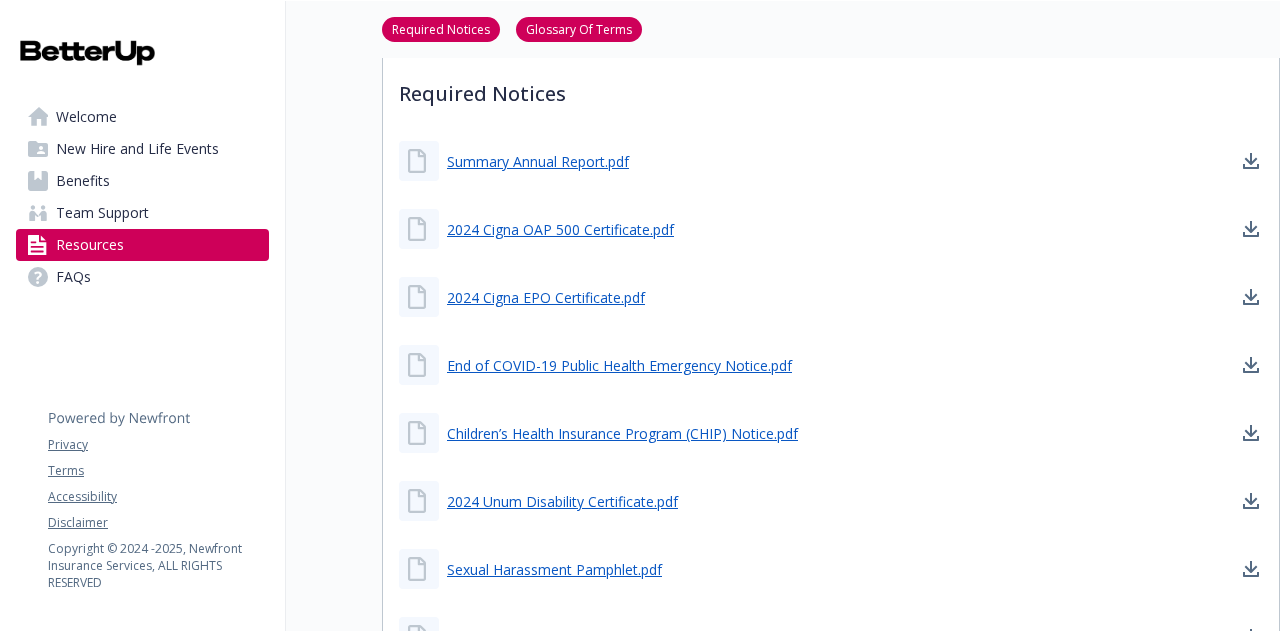 click on "Welcome" at bounding box center (142, 117) 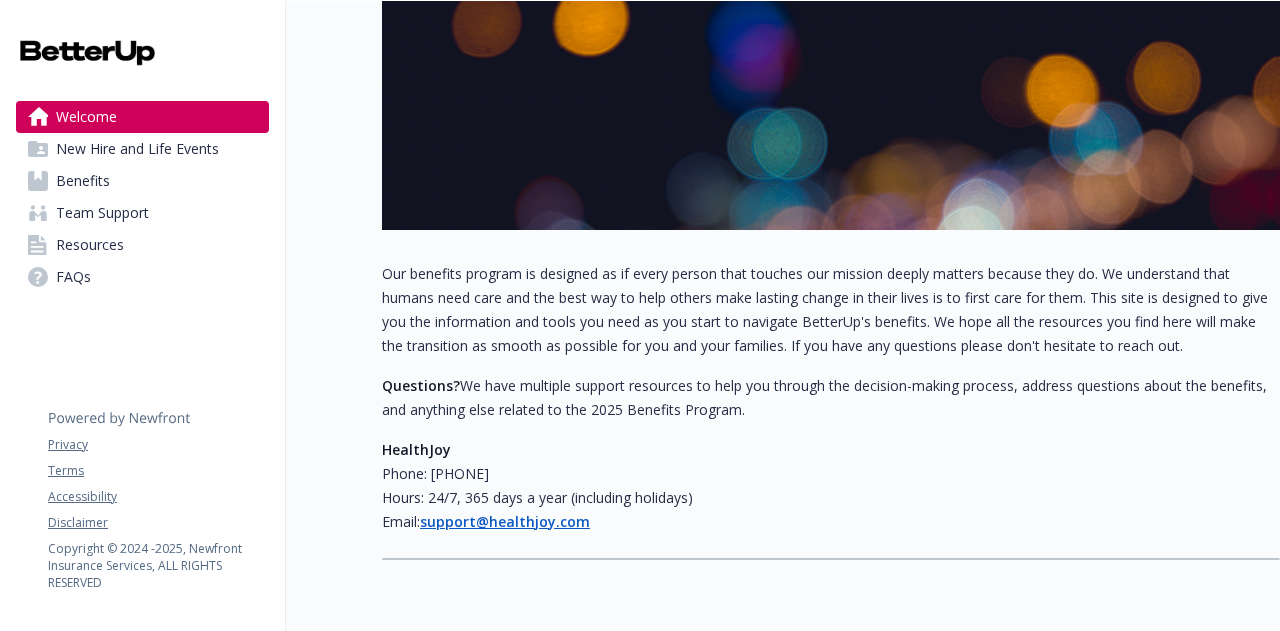 click on "New Hire and Life Events" at bounding box center (137, 149) 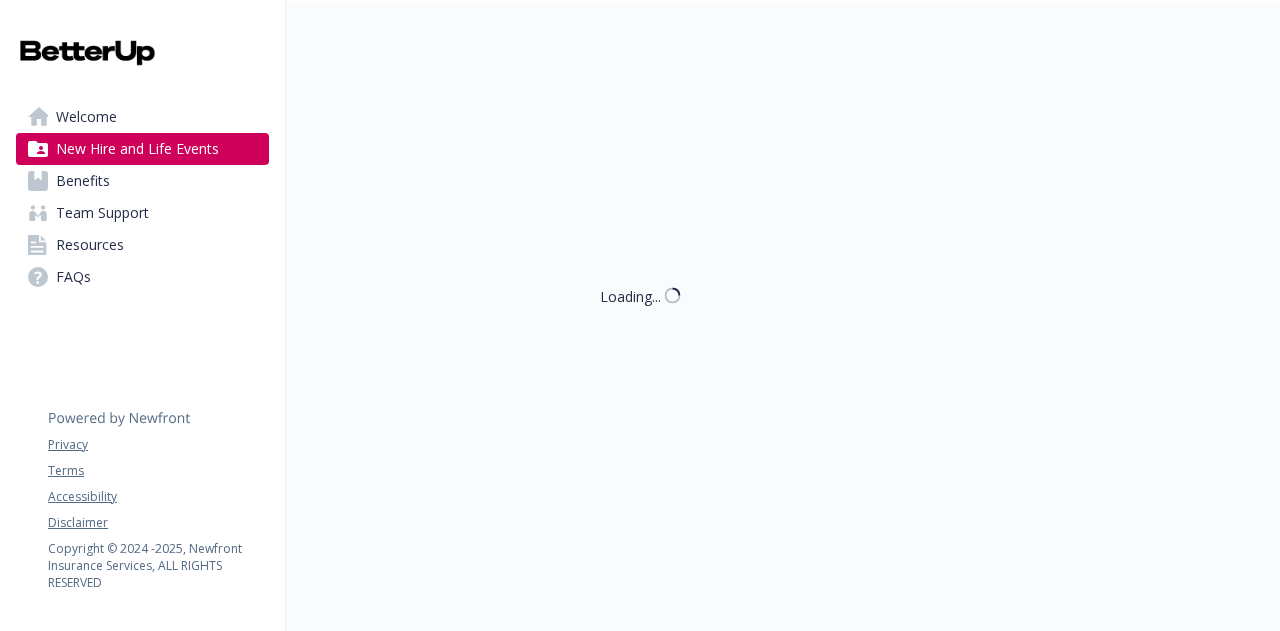 scroll, scrollTop: 311, scrollLeft: 0, axis: vertical 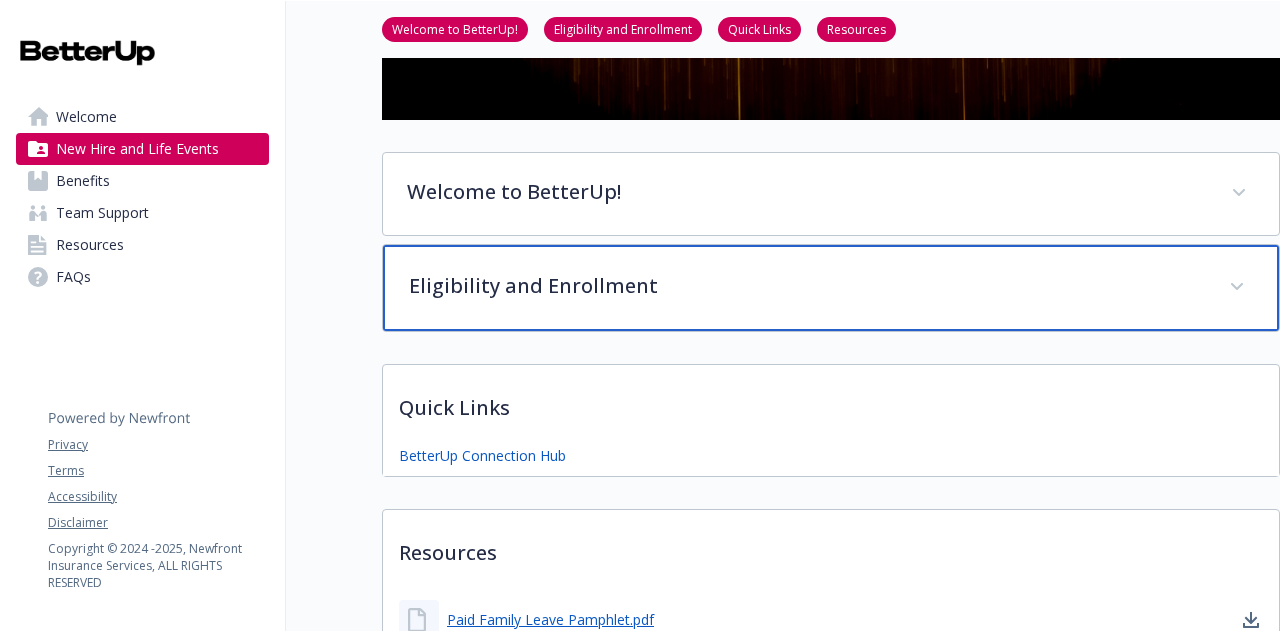 click on "Eligibility and Enrollment" at bounding box center (807, 286) 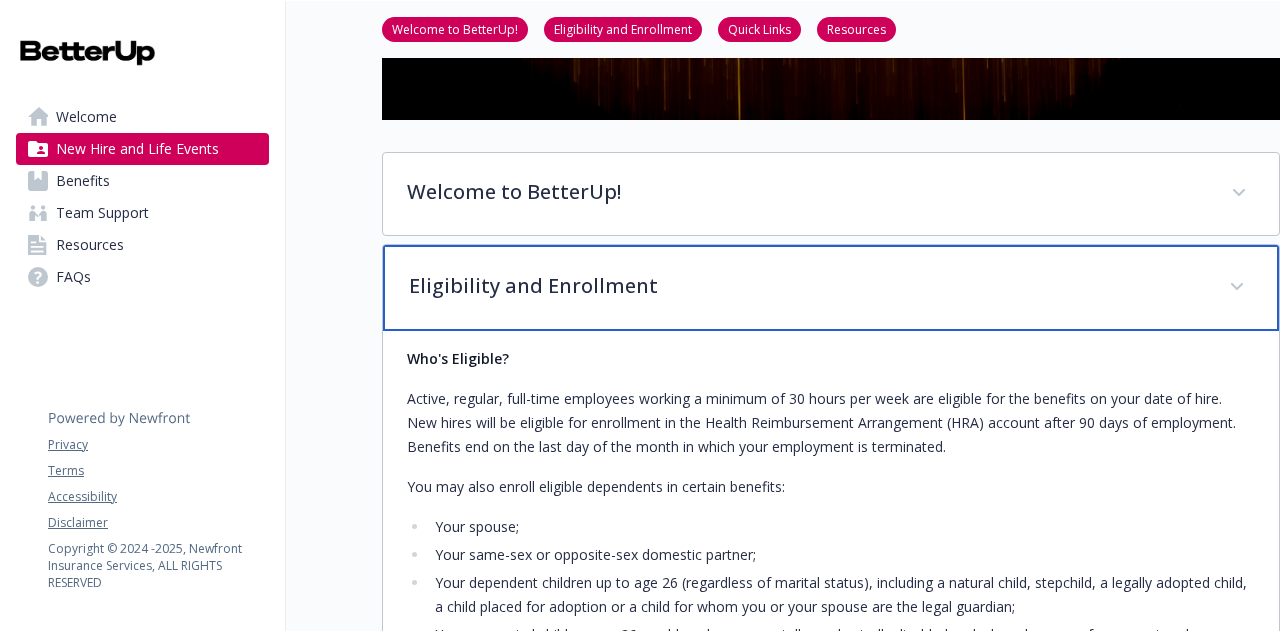 scroll, scrollTop: 0, scrollLeft: 0, axis: both 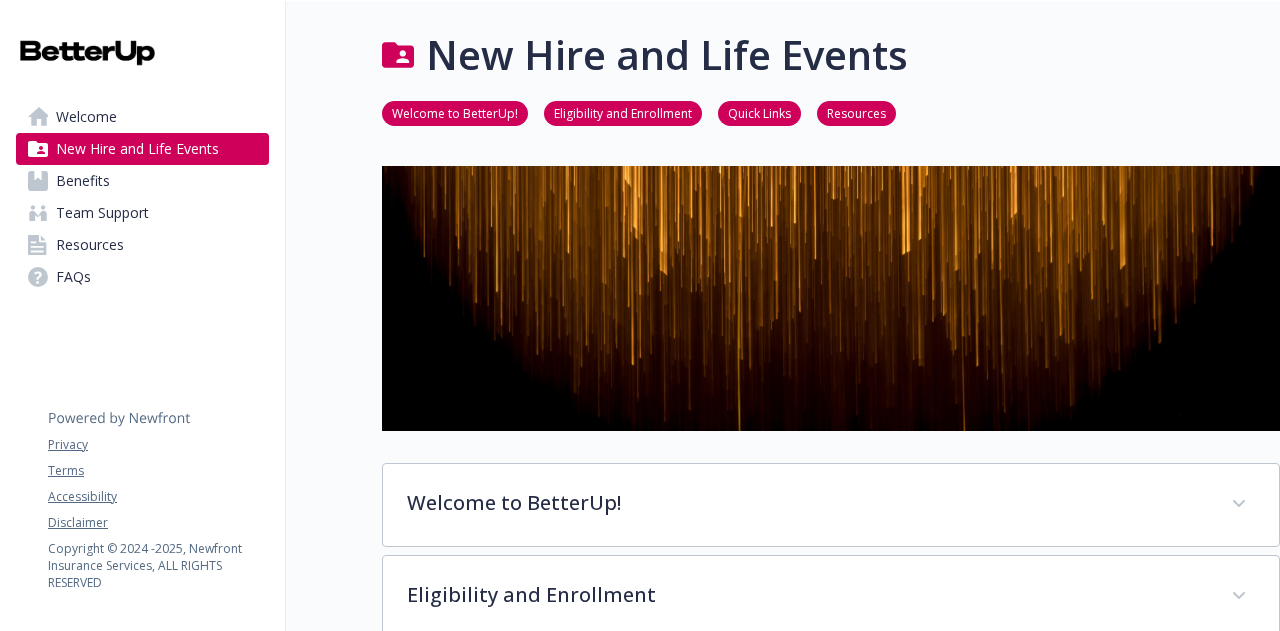click on "Welcome to BetterUp!" at bounding box center (455, 112) 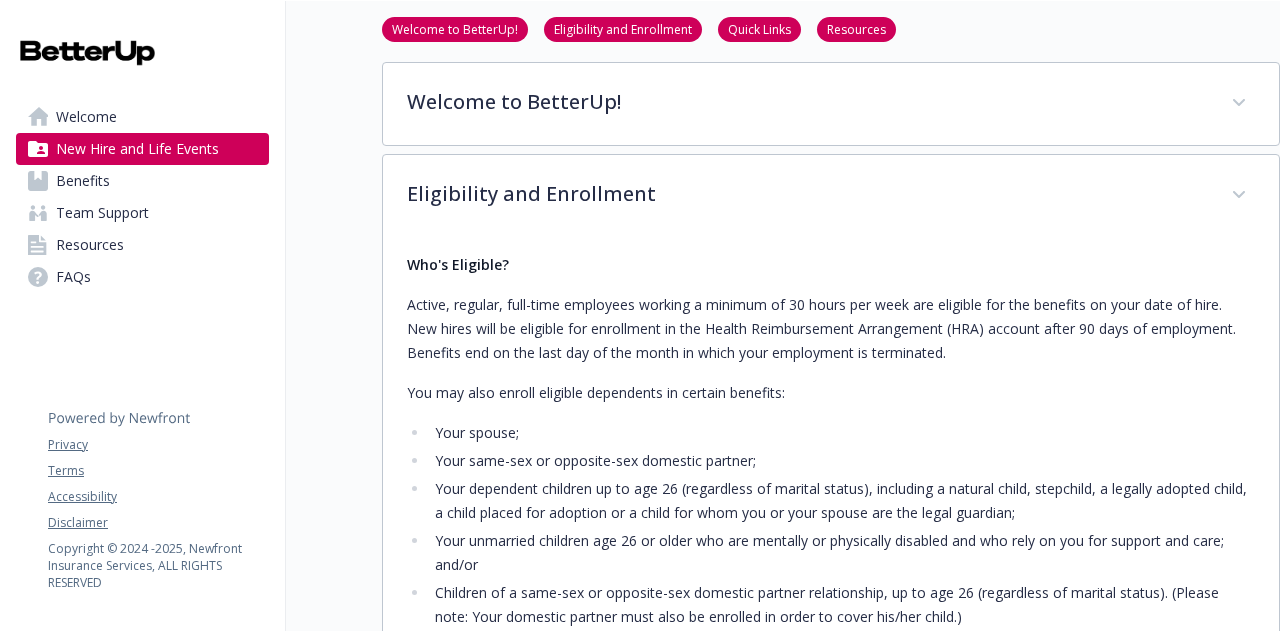 scroll, scrollTop: 762, scrollLeft: 15, axis: both 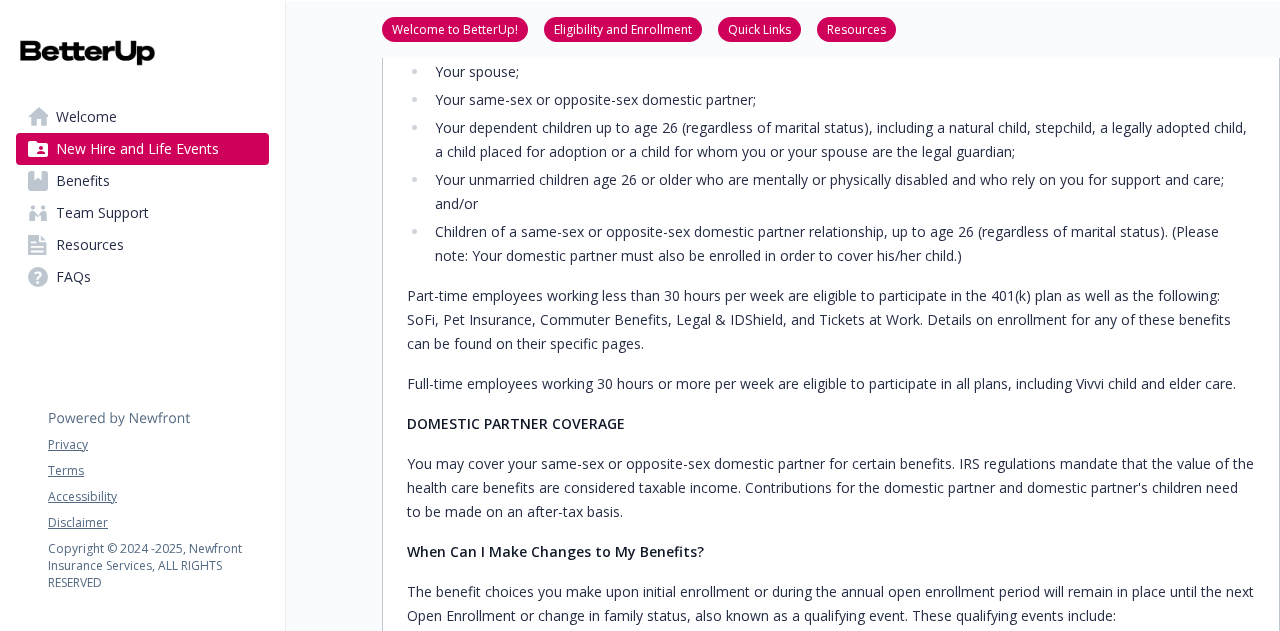 click on "Resources" at bounding box center [90, 245] 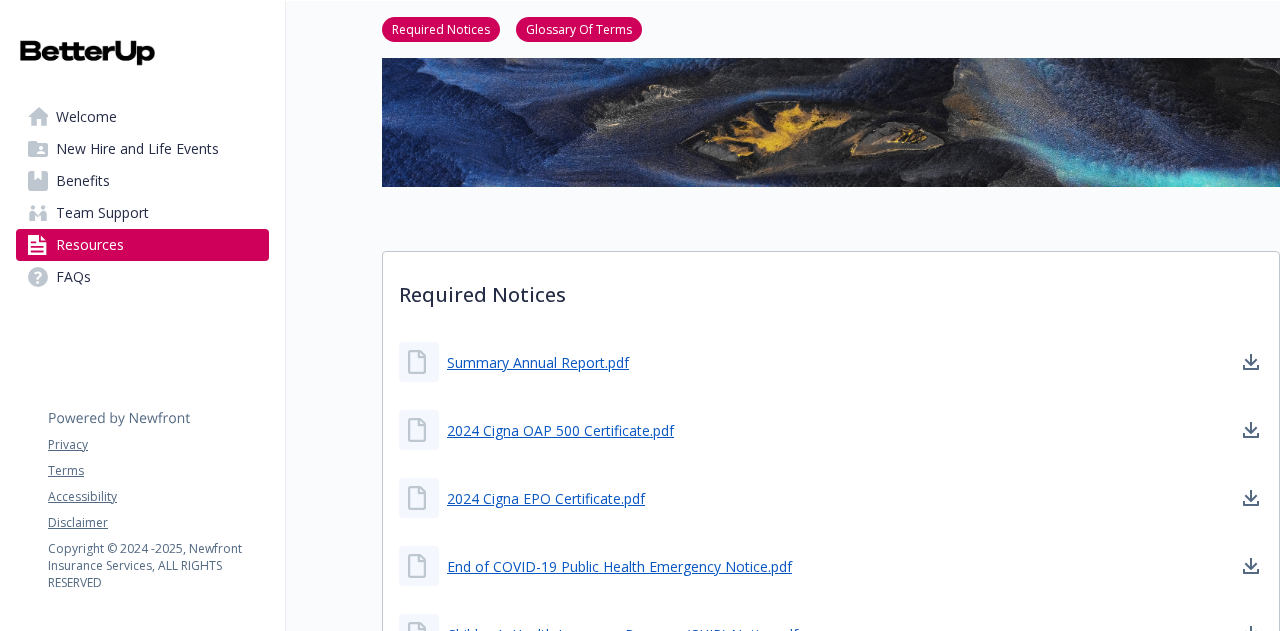 scroll, scrollTop: 0, scrollLeft: 7, axis: horizontal 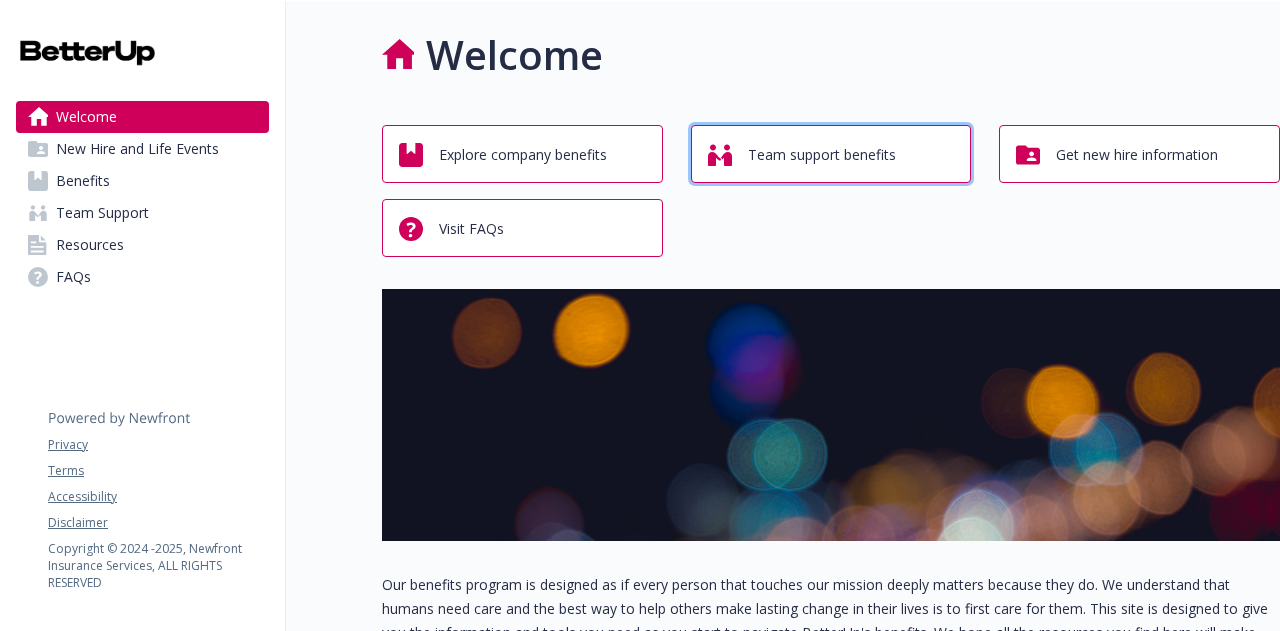 click on "Team support benefits" at bounding box center (822, 155) 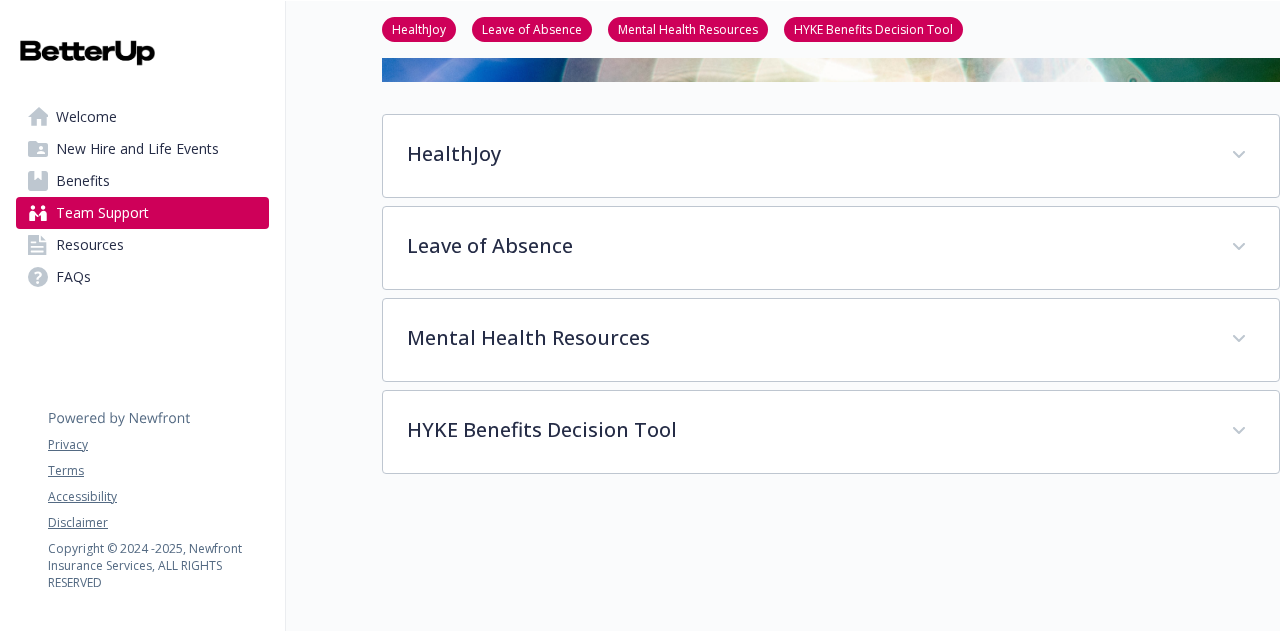 scroll, scrollTop: 375, scrollLeft: 0, axis: vertical 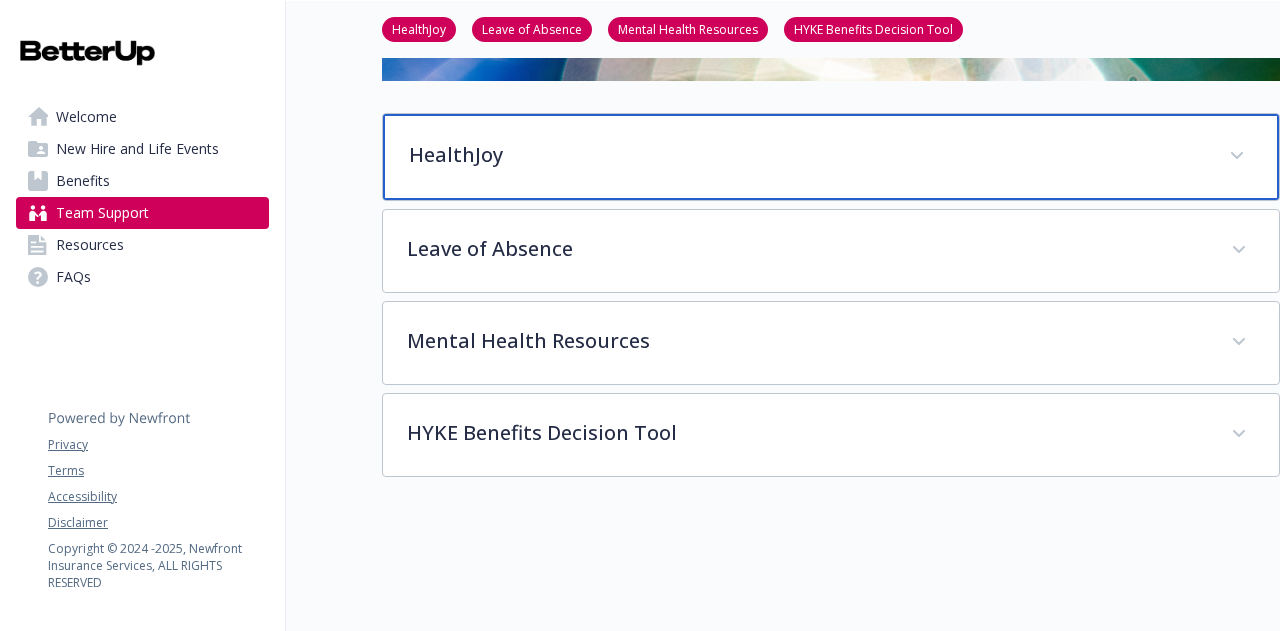 click on "HealthJoy" at bounding box center (831, 157) 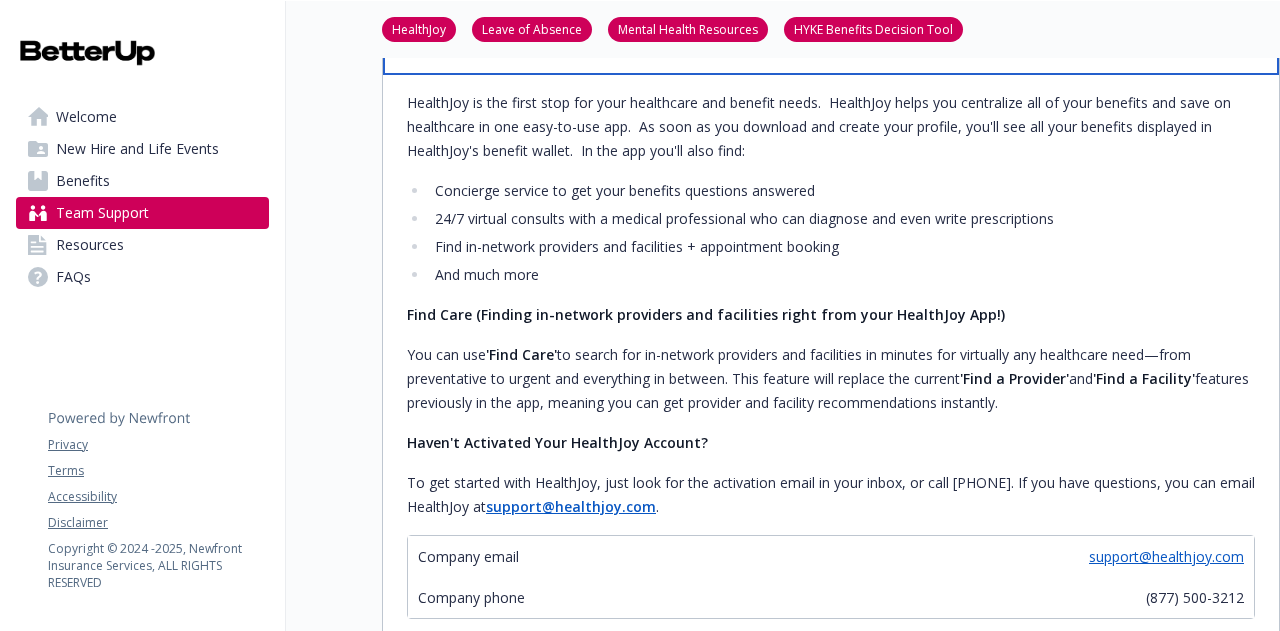 scroll, scrollTop: 432, scrollLeft: 0, axis: vertical 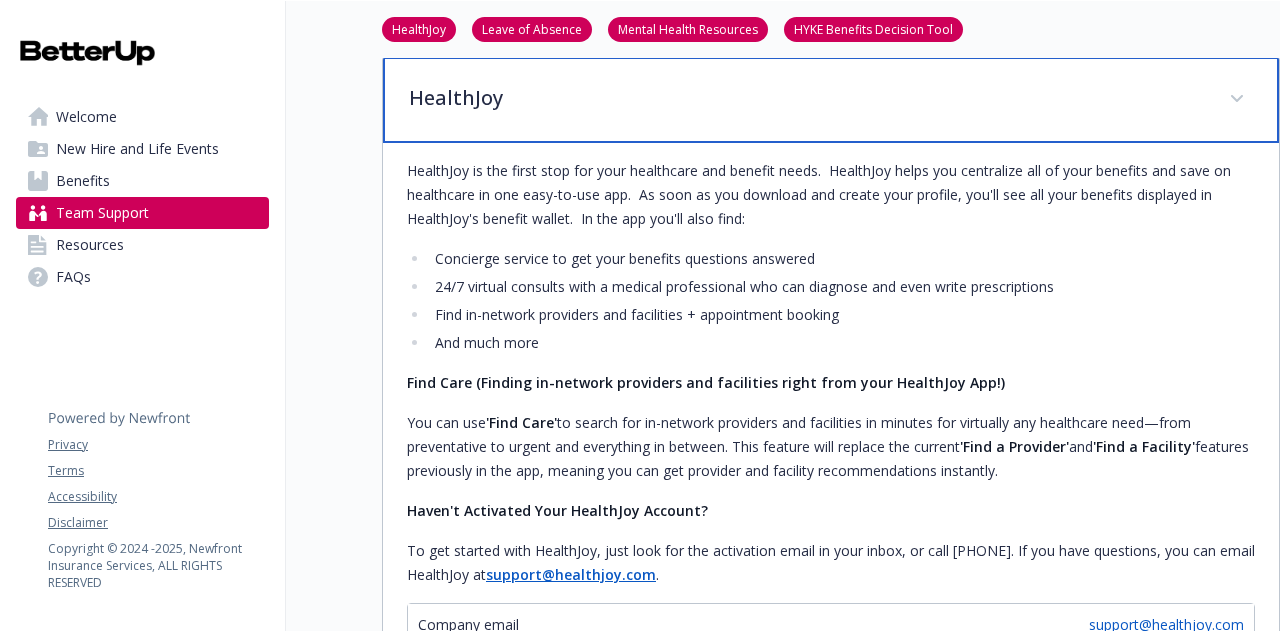 click on "HealthJoy" at bounding box center [831, 100] 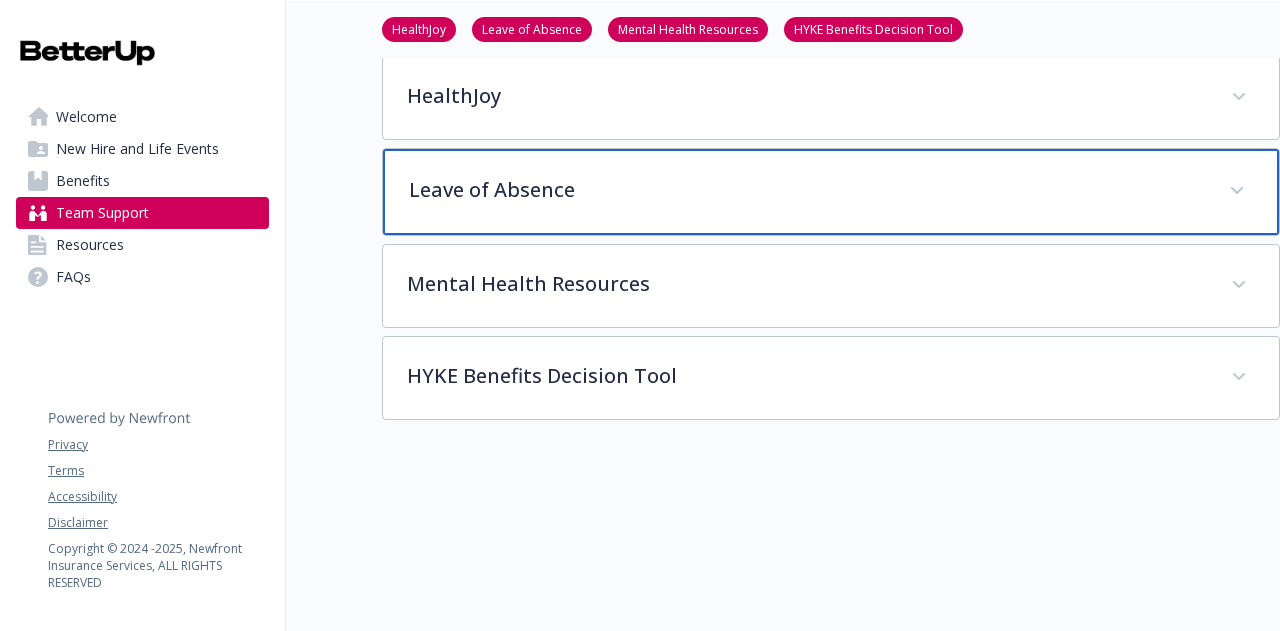 click on "Leave of Absence" at bounding box center [807, 190] 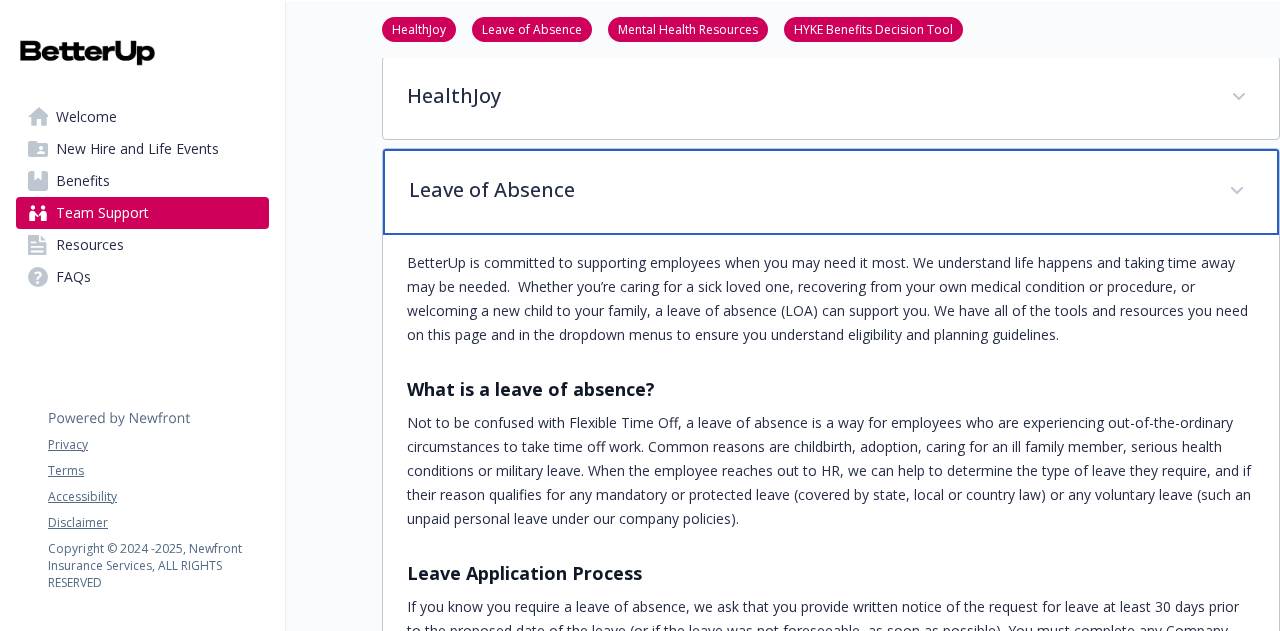 click on "Leave of Absence" at bounding box center [807, 190] 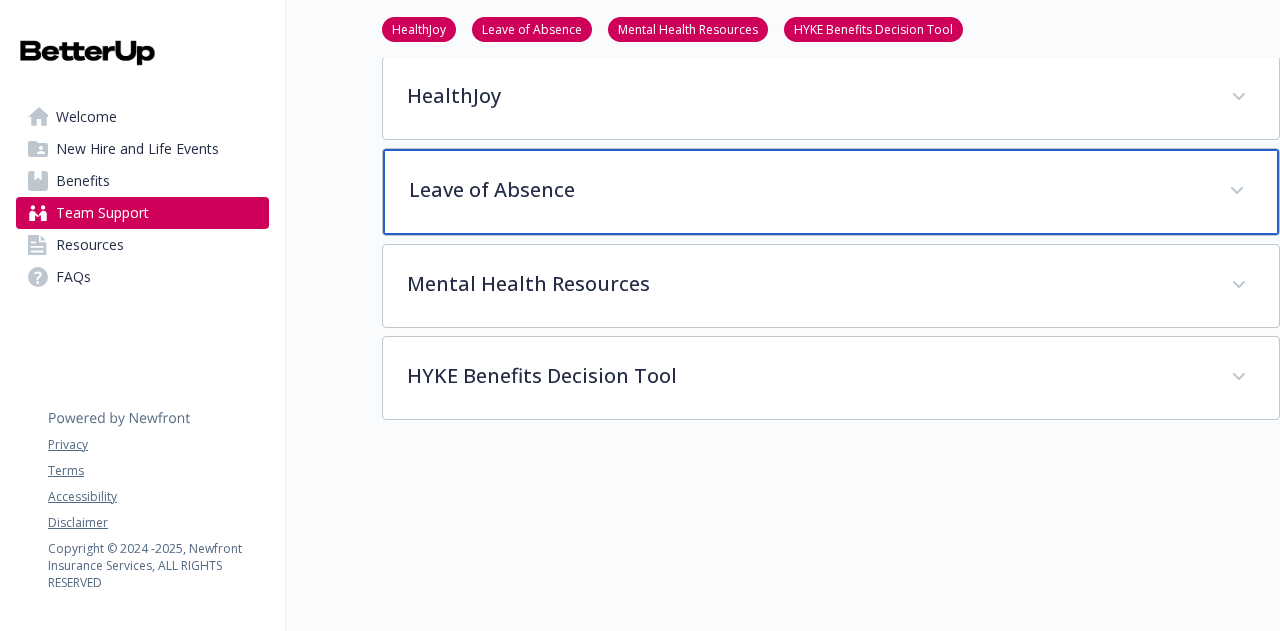 click on "Leave of Absence" at bounding box center (807, 190) 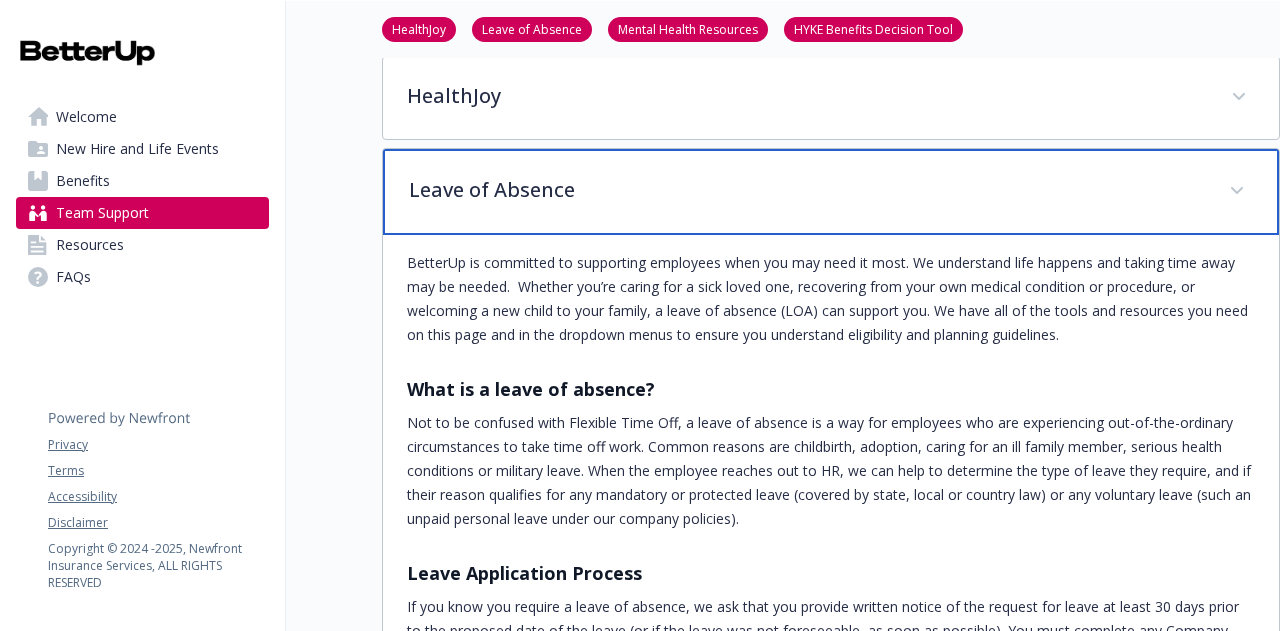 click on "Leave of Absence" at bounding box center (807, 190) 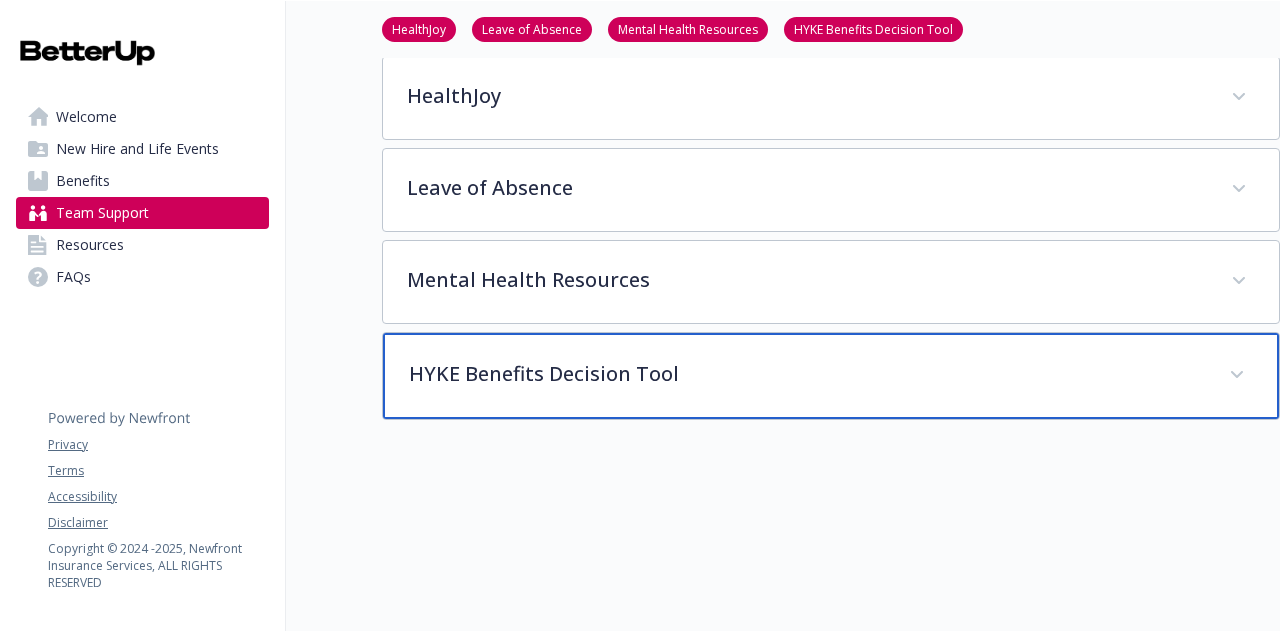 click on "HYKE Benefits Decision Tool" at bounding box center (831, 376) 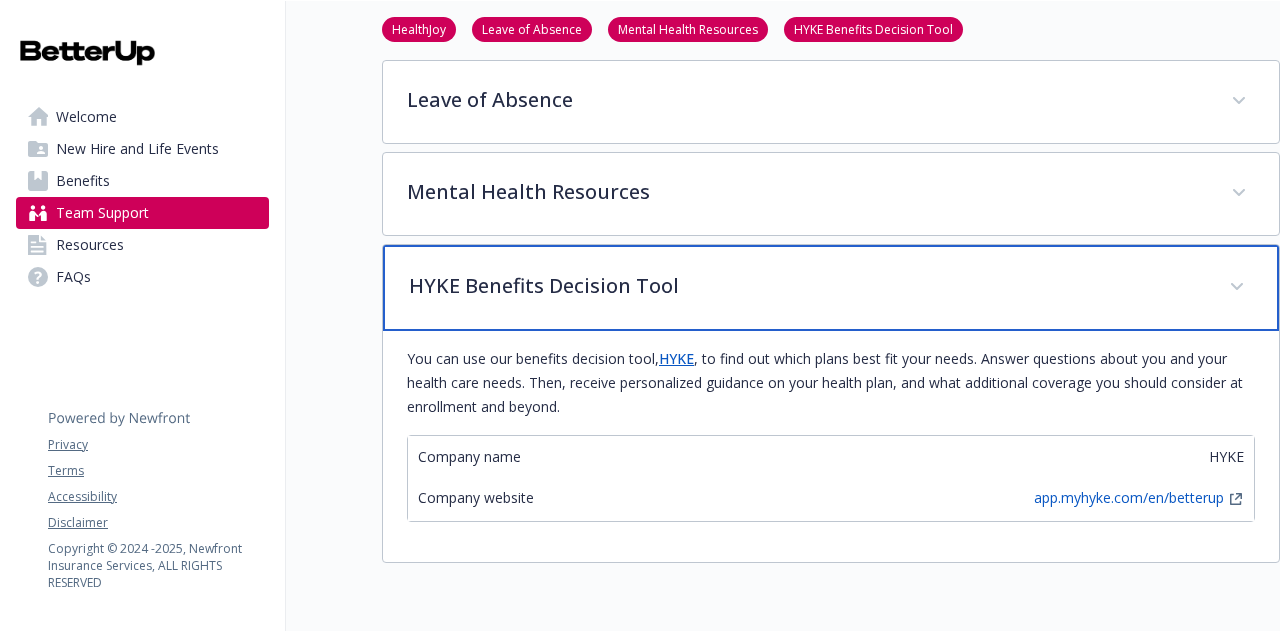scroll, scrollTop: 0, scrollLeft: 0, axis: both 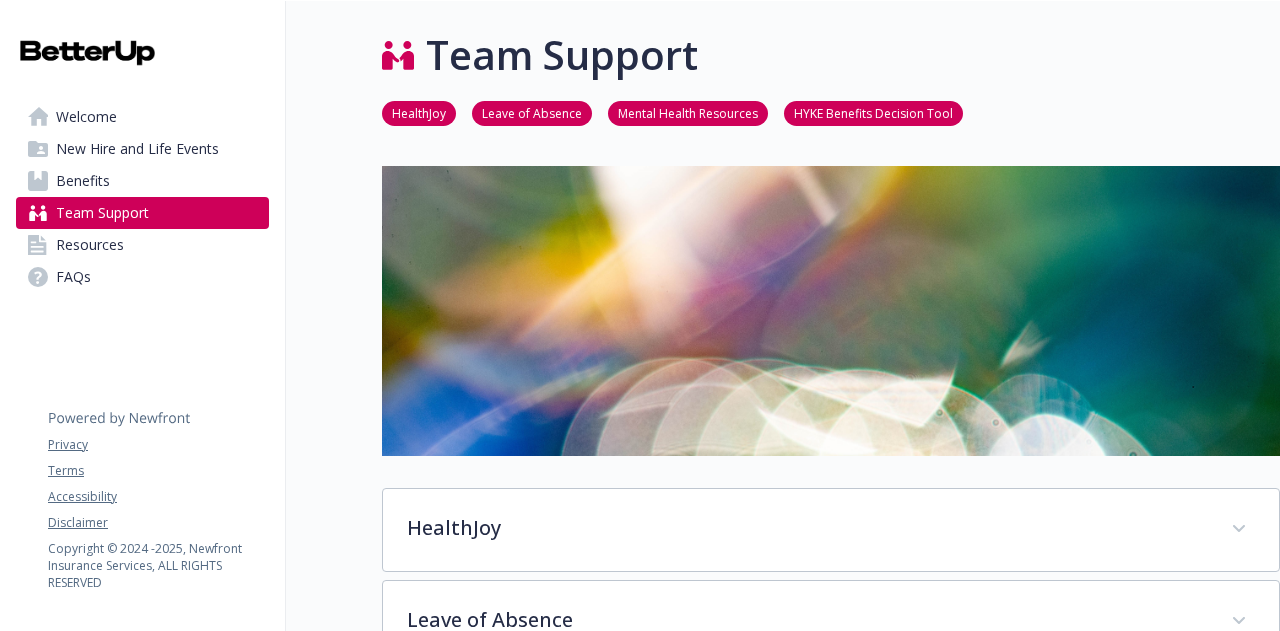 click on "Team Support" at bounding box center [102, 213] 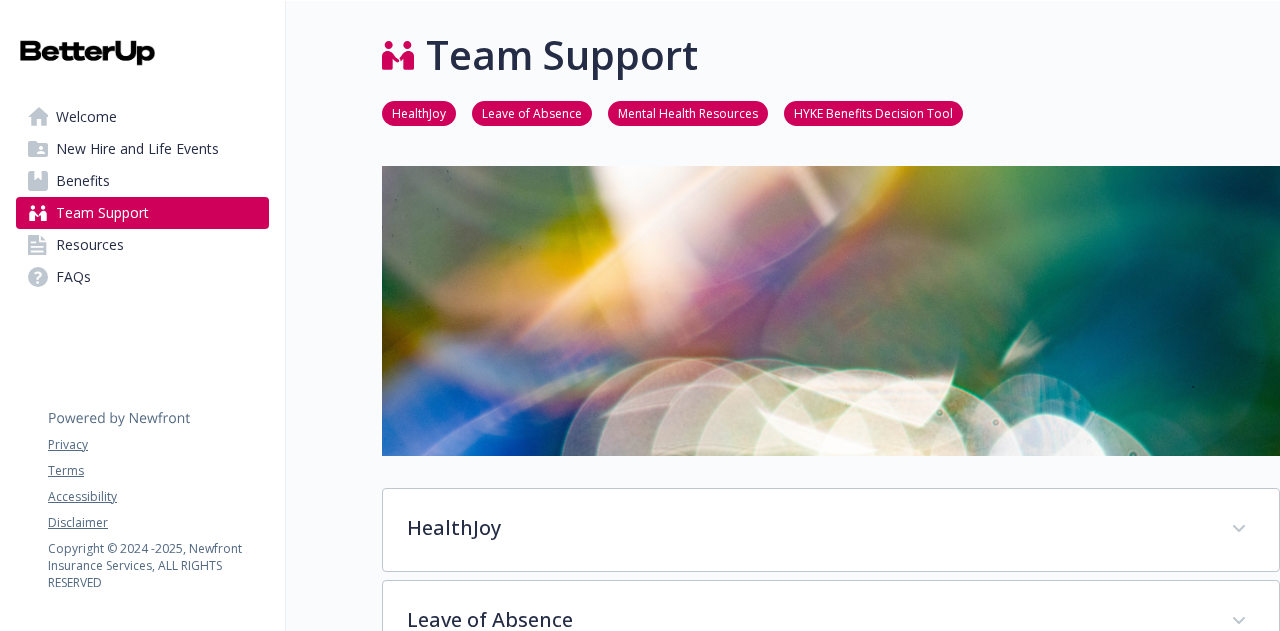 click on "Resources" at bounding box center [90, 245] 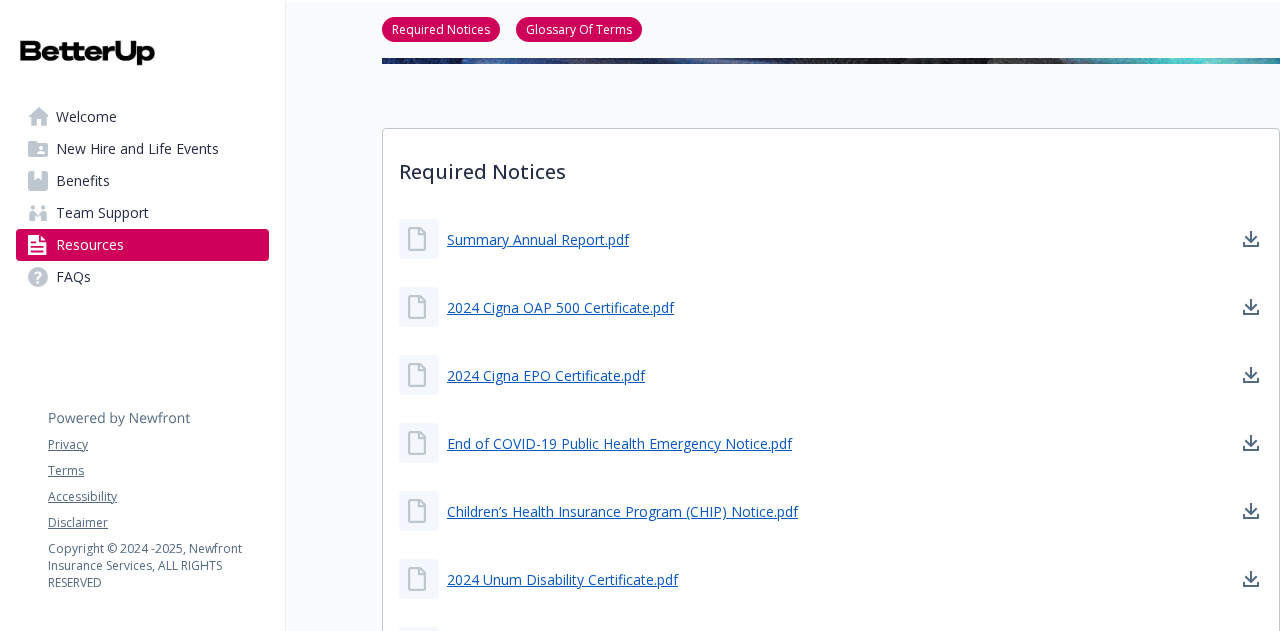 scroll, scrollTop: 232, scrollLeft: 0, axis: vertical 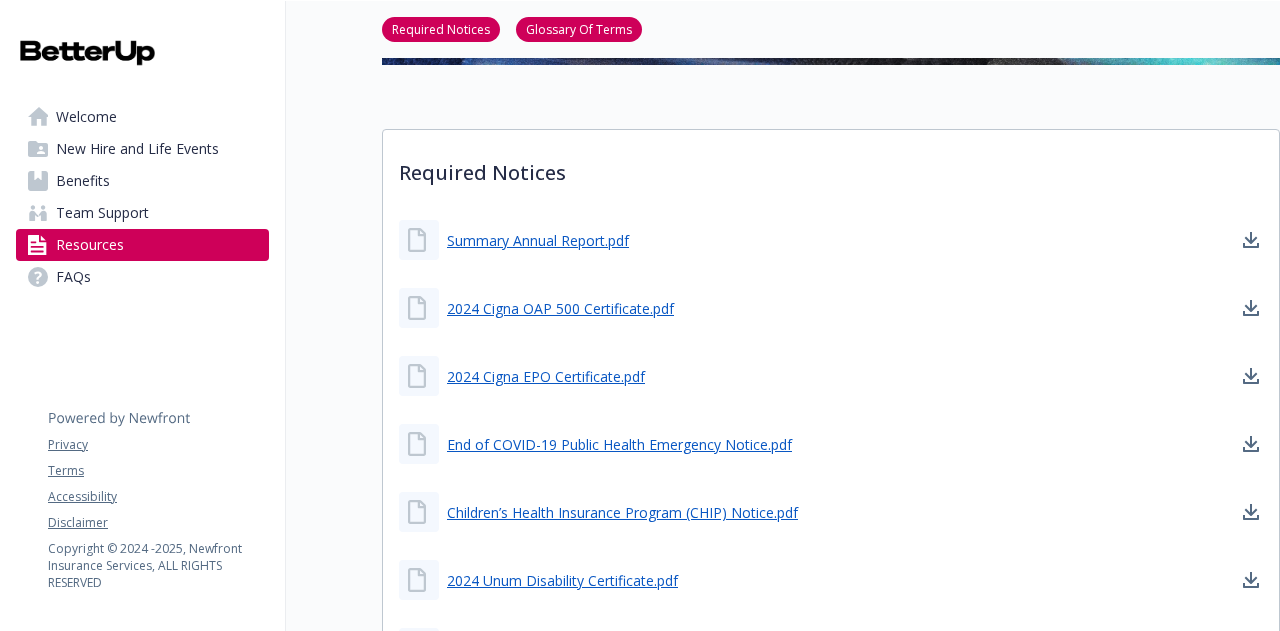 click on "Welcome" at bounding box center (86, 117) 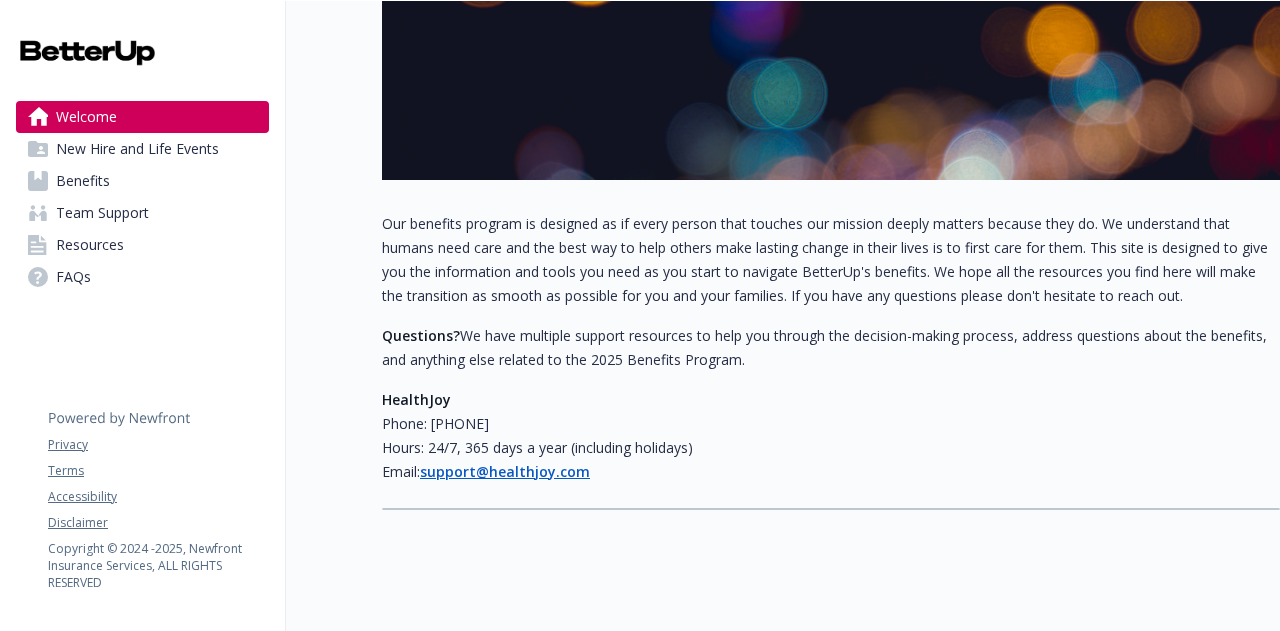 scroll, scrollTop: 362, scrollLeft: 0, axis: vertical 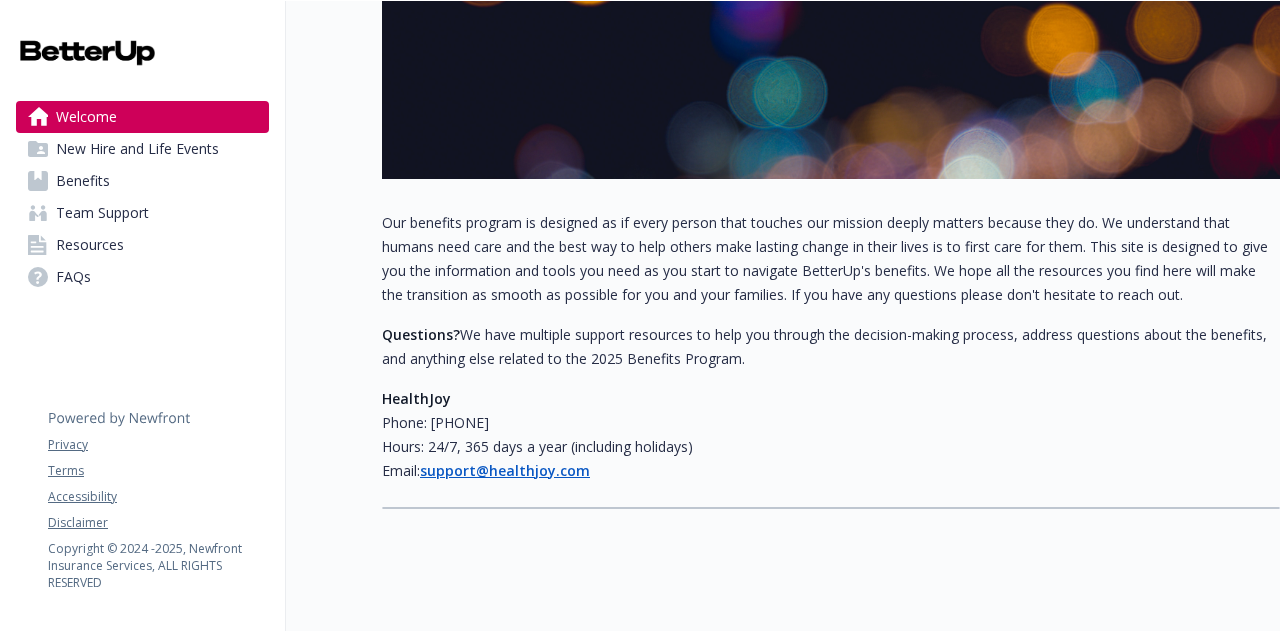 click on "Questions?  We have multiple support resources to help you through the decision-making process, address questions about the benefits, and anything else related to the 2025 Benefits Program." at bounding box center [831, 347] 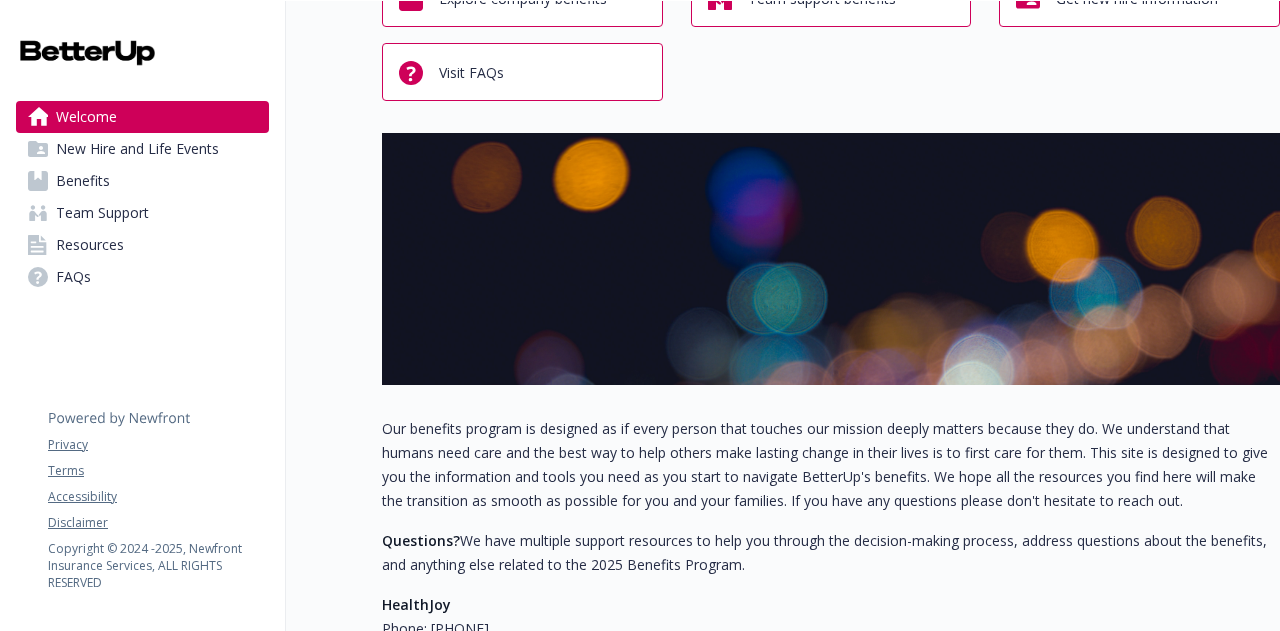 scroll, scrollTop: 0, scrollLeft: 0, axis: both 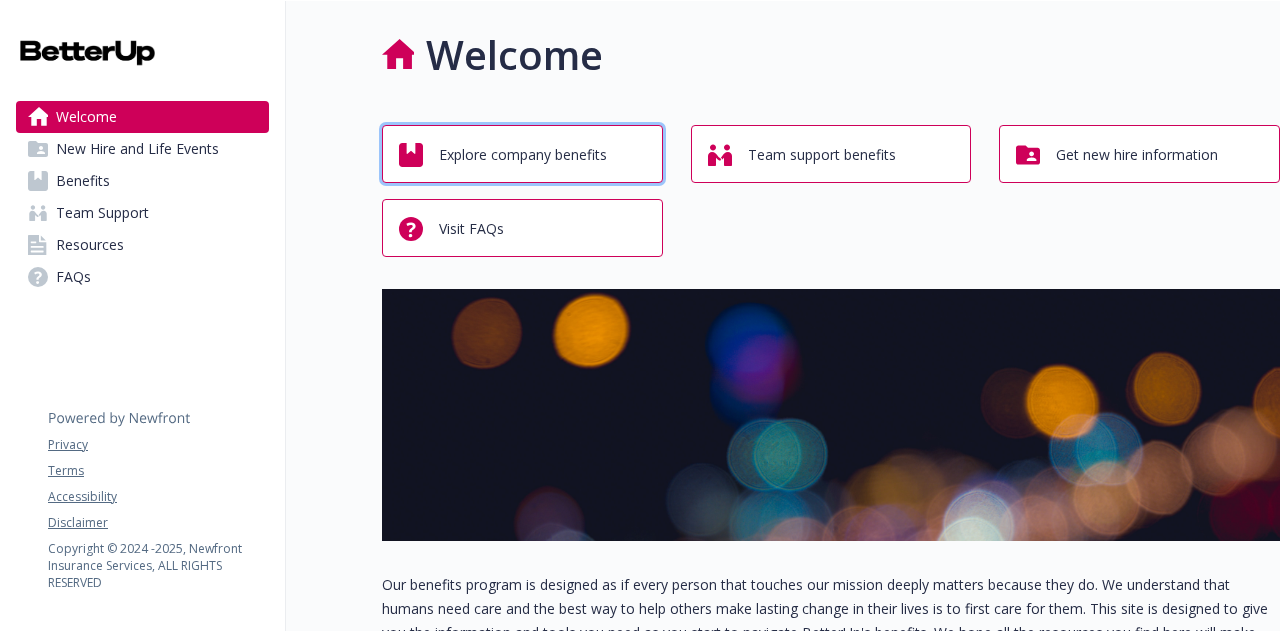 click on "Explore company benefits" at bounding box center (523, 155) 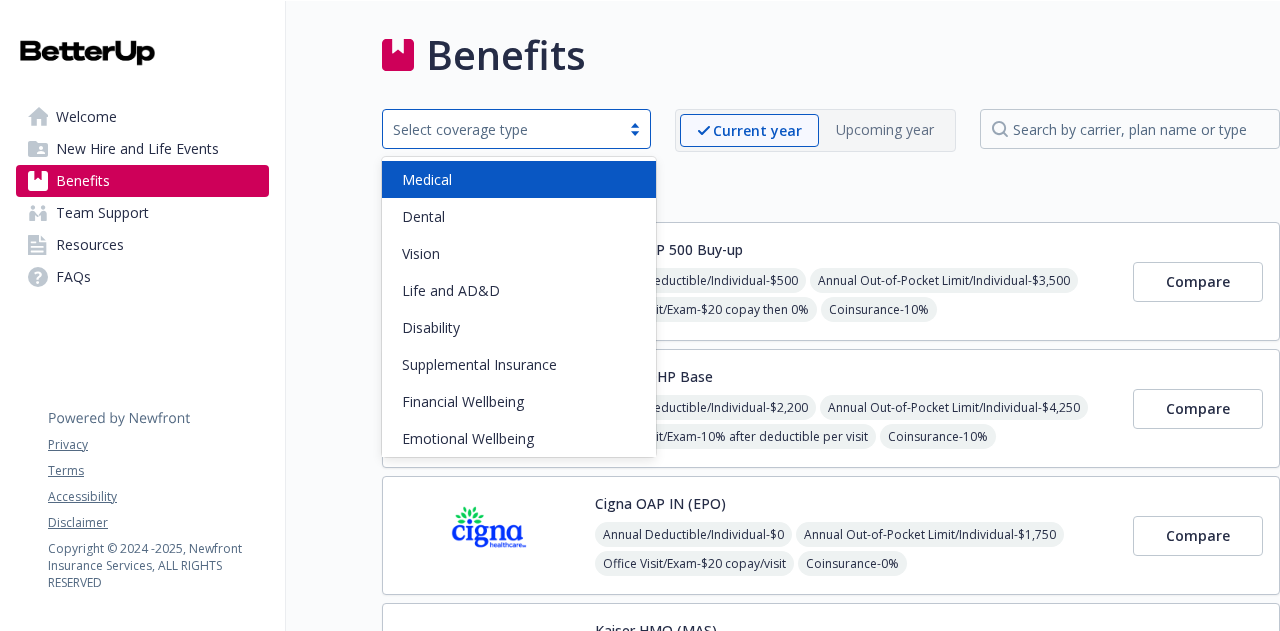 click on "Select coverage type" at bounding box center [516, 129] 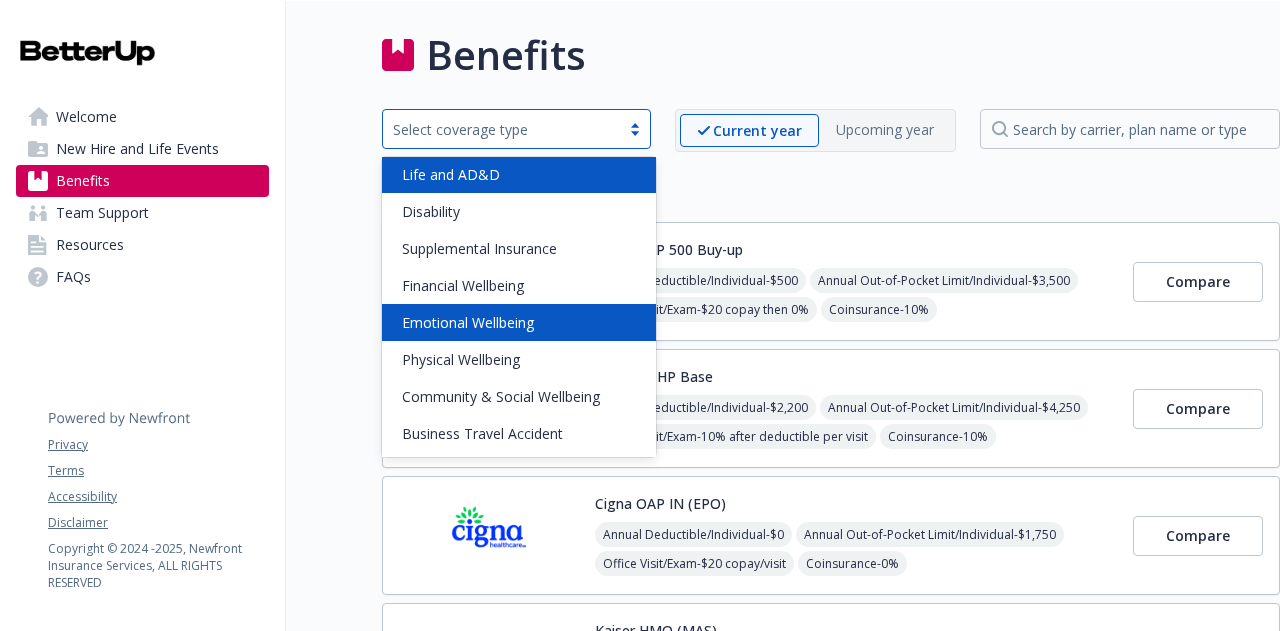 scroll, scrollTop: 152, scrollLeft: 0, axis: vertical 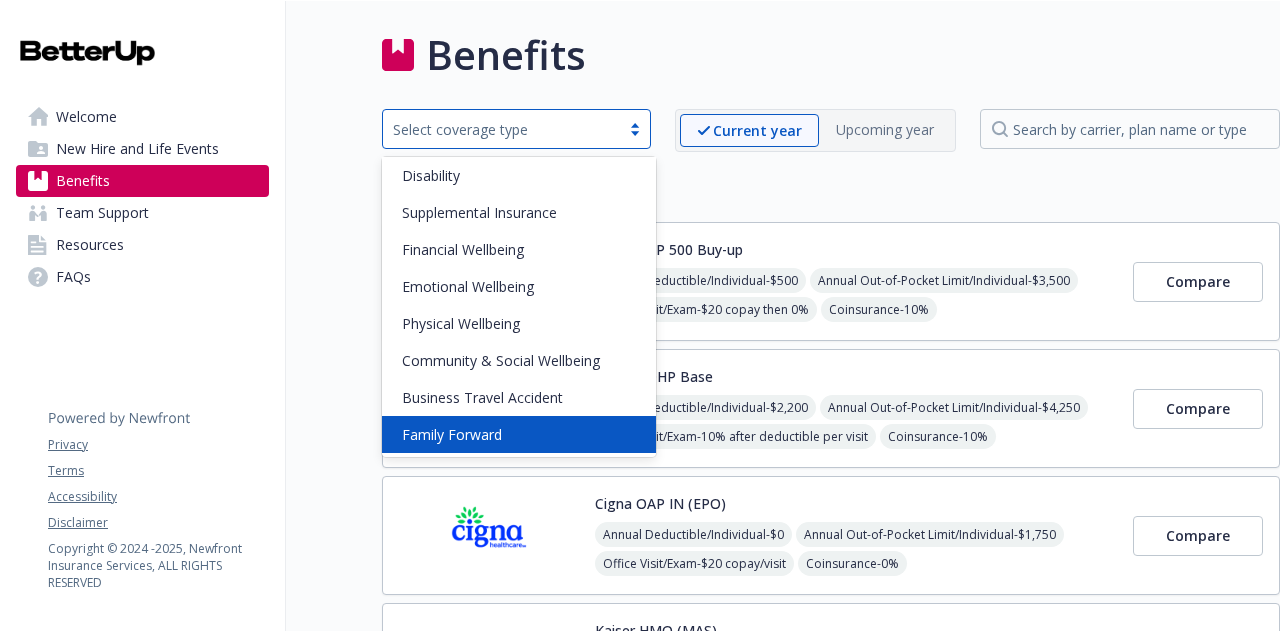 click on "Family Forward" at bounding box center [519, 434] 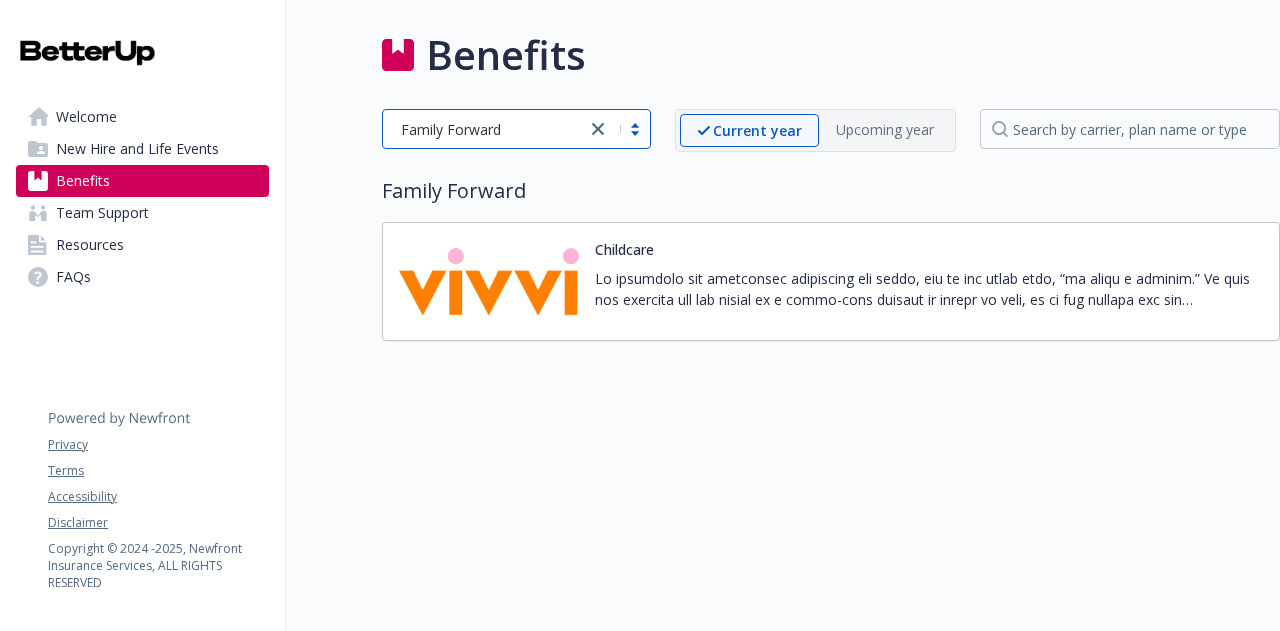 click on "Childcare" at bounding box center (929, 281) 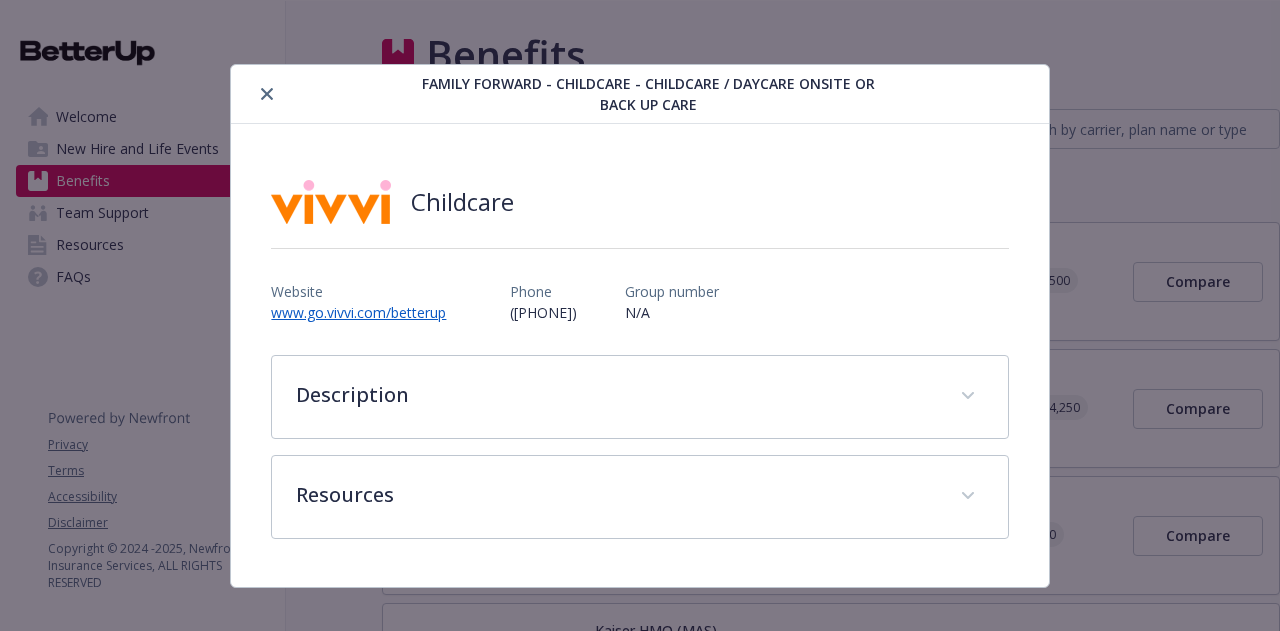 scroll, scrollTop: 18, scrollLeft: 0, axis: vertical 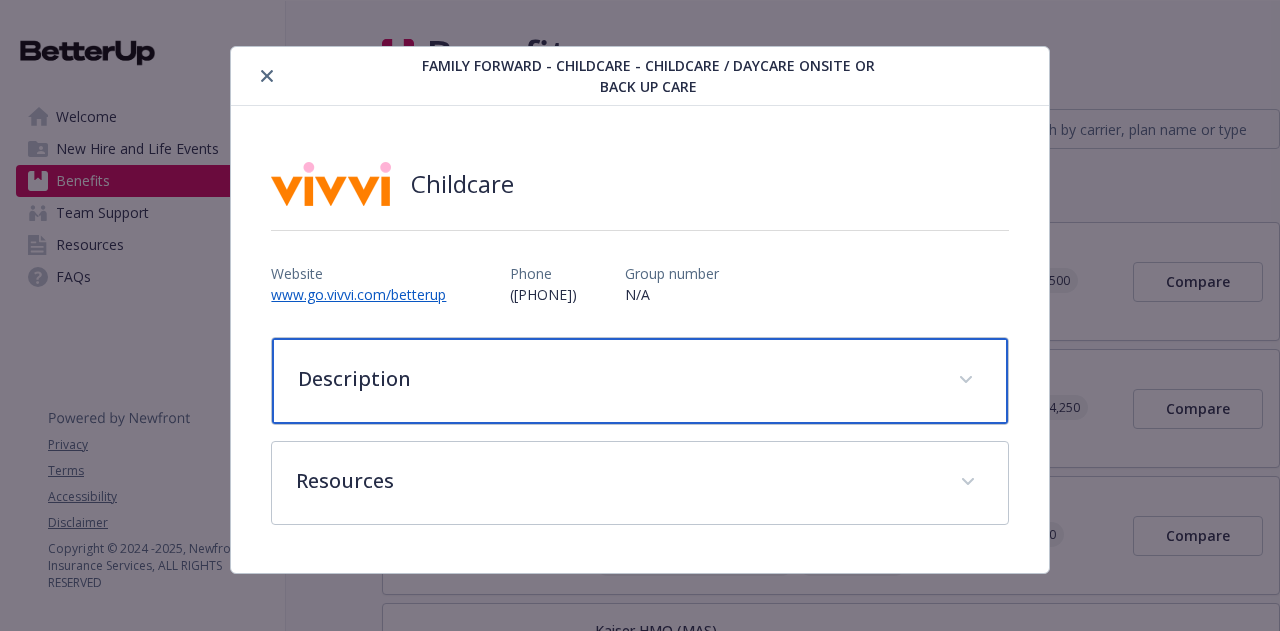click on "Description" at bounding box center [615, 379] 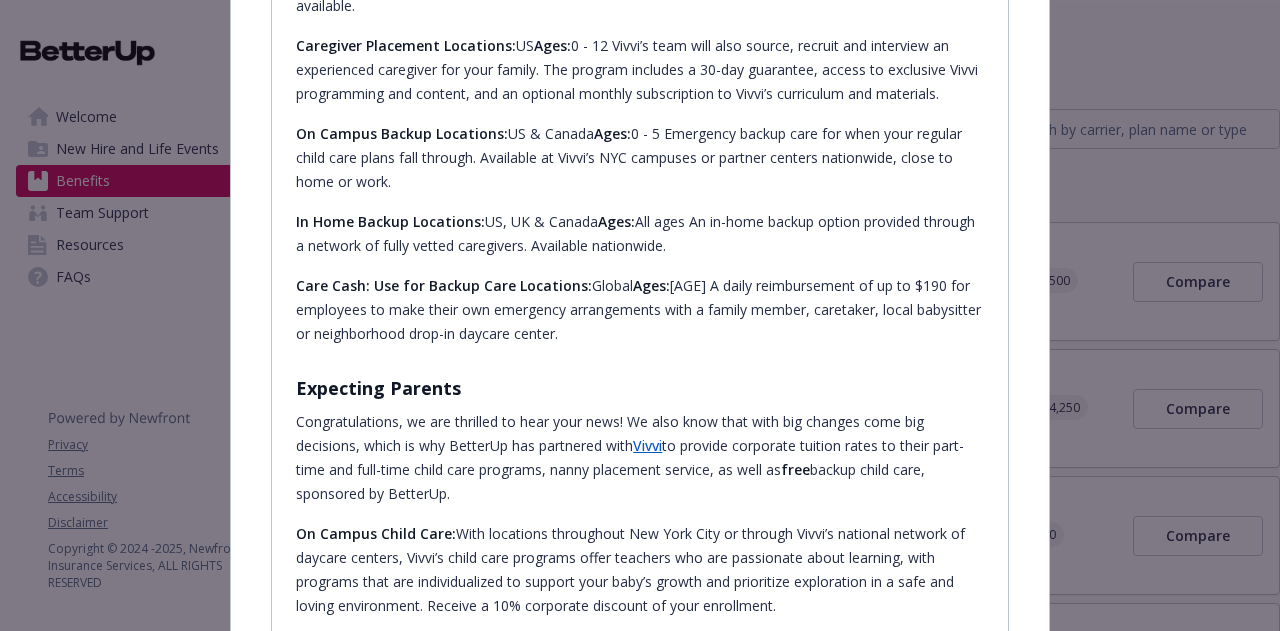 scroll, scrollTop: 825, scrollLeft: 0, axis: vertical 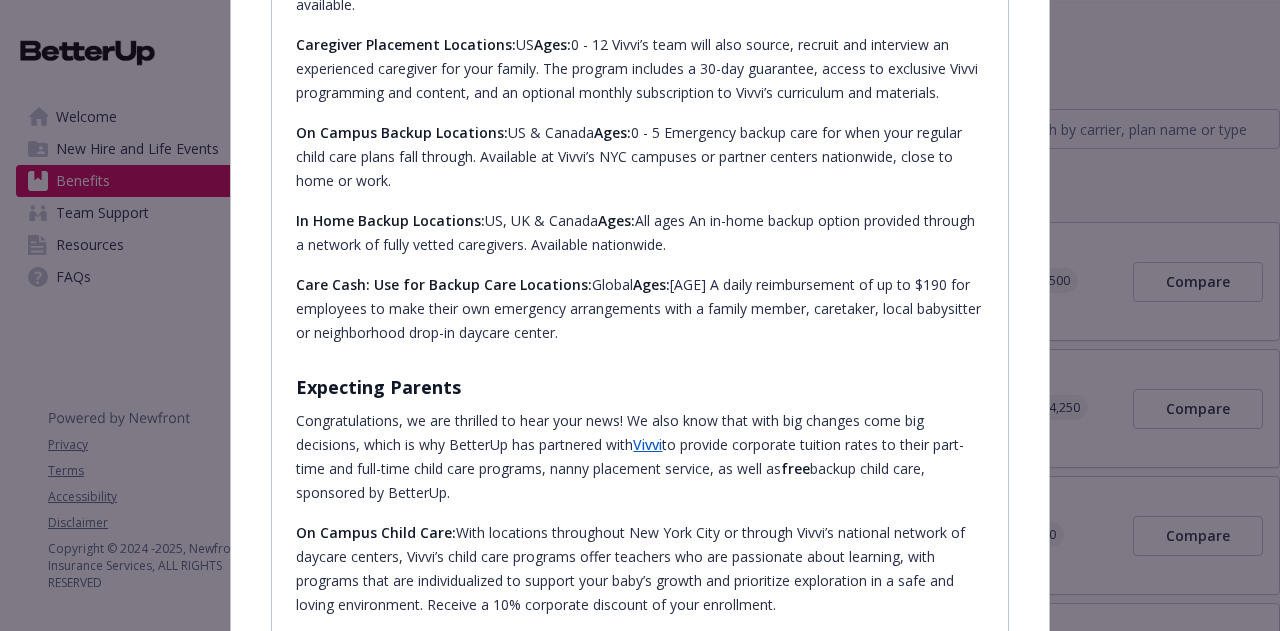 click on "We recognize the challenges caregiving can bring, and as the adage goes, “it takes a village.” We know not everyone has the luxury of a close-knit network to assist at home, so we are excited for our partnership with Vivvi to offer free backup child and elder care for all BetterUp eligible employees.
New Employees
BetterUp has partnered with Vivvi to provide employees with access to free emergency backup child and elder care, along with corporate discounts for full-time child care. Employees can use 4 backup care days per year. To register visit www.go.vivvi.com/betterup
Vivvi benefits include:
On Campus Childcare Locations: [CITY] (WTC, Tribeca, Hudson Yards, Dumbo, Midtown West) or partner daycare centers nationide Ages:
Caregiver Placement Locations: US Ages:
On Campus Backup Locations: US & Canada Ages:
In Home Backup Locations: US, UK & Canada Ages:
Care Cash: Use for Backup Care Locations: Global Ages:
Expecting Parents
Vivvi free" at bounding box center (639, 469) 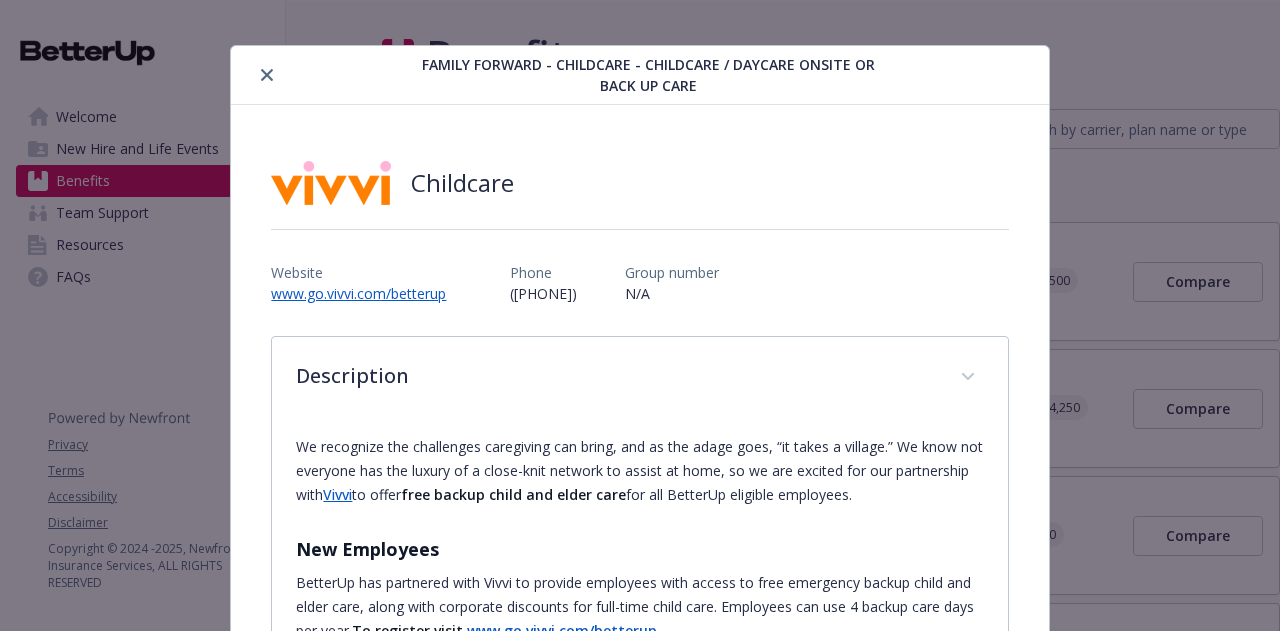 scroll, scrollTop: 0, scrollLeft: 0, axis: both 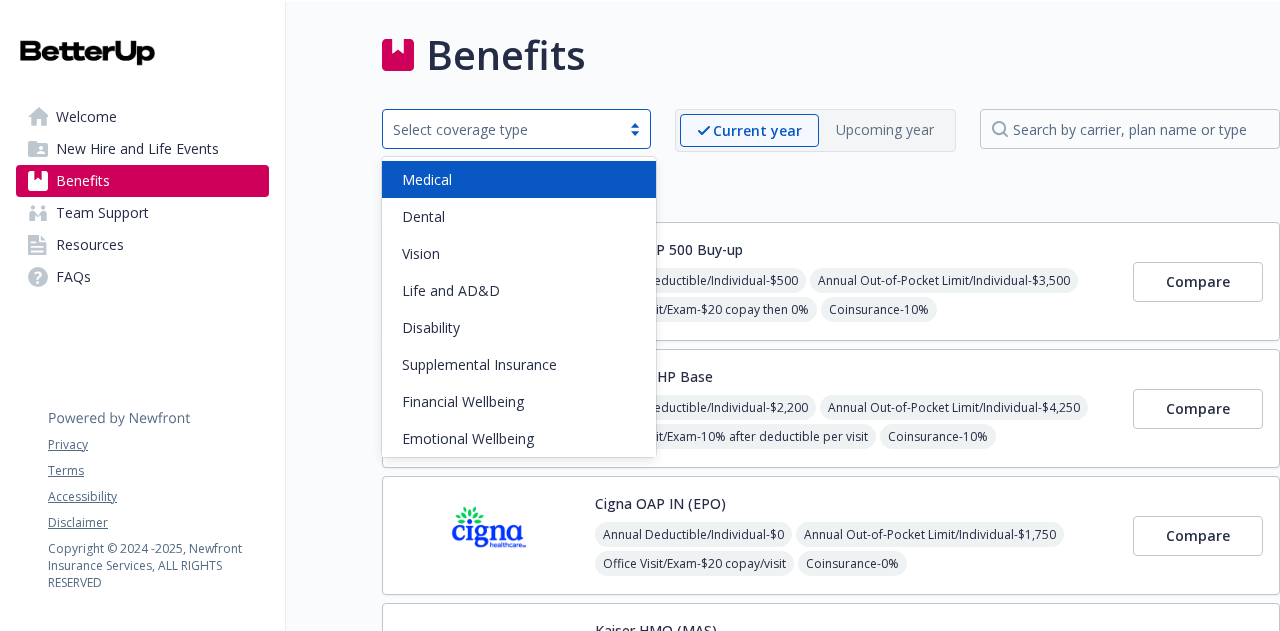 click on "Select coverage type" at bounding box center (516, 129) 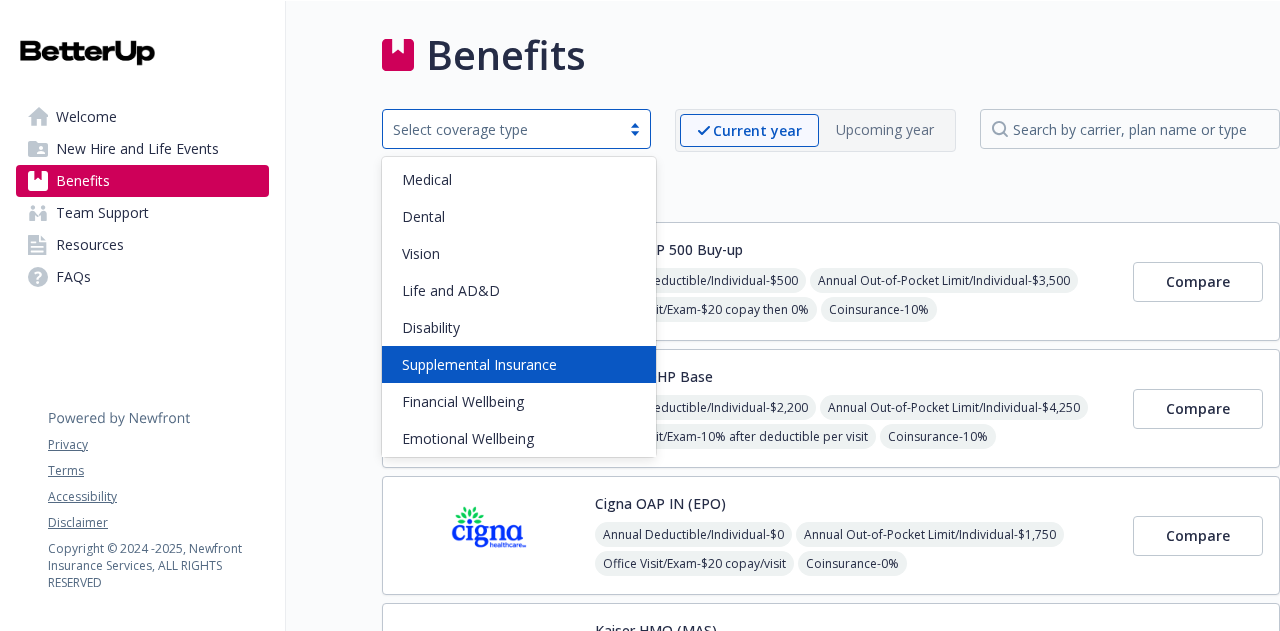 scroll, scrollTop: 152, scrollLeft: 0, axis: vertical 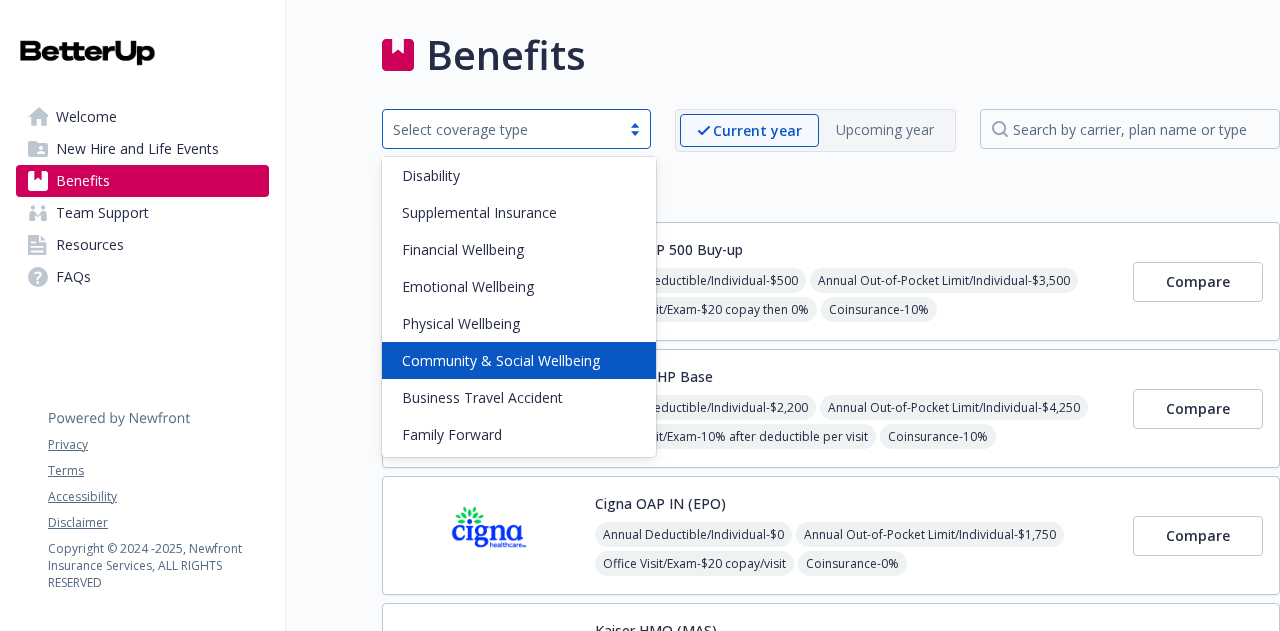 click on "Community & Social Wellbeing" at bounding box center [501, 360] 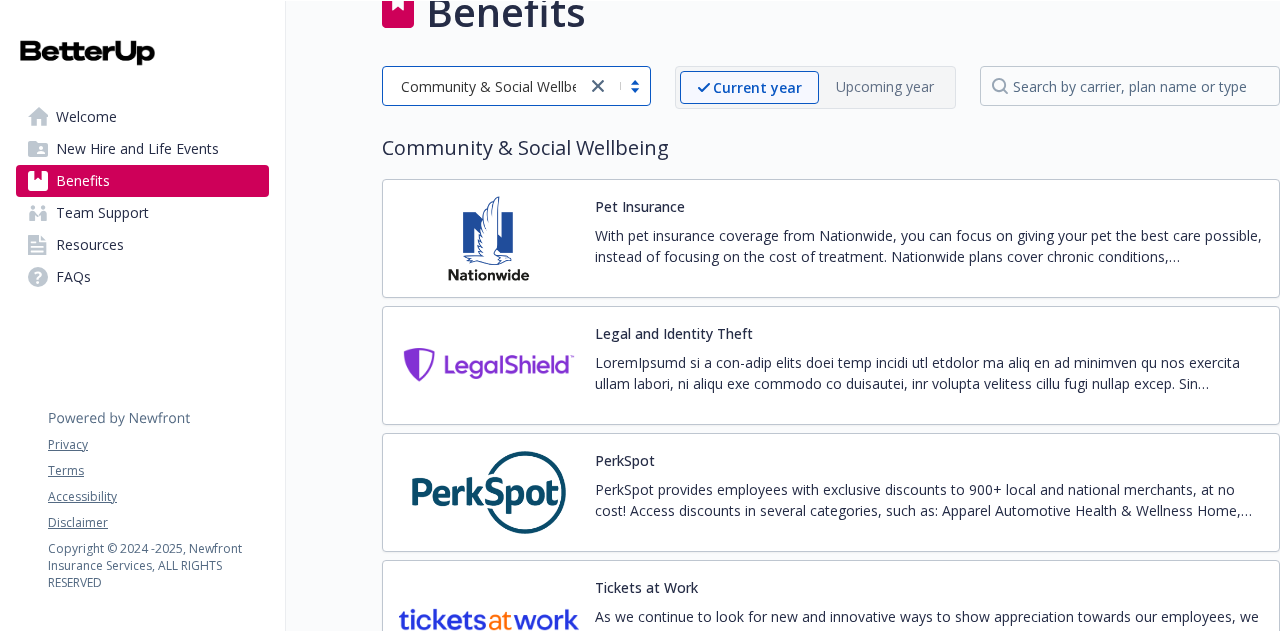 scroll, scrollTop: 0, scrollLeft: 0, axis: both 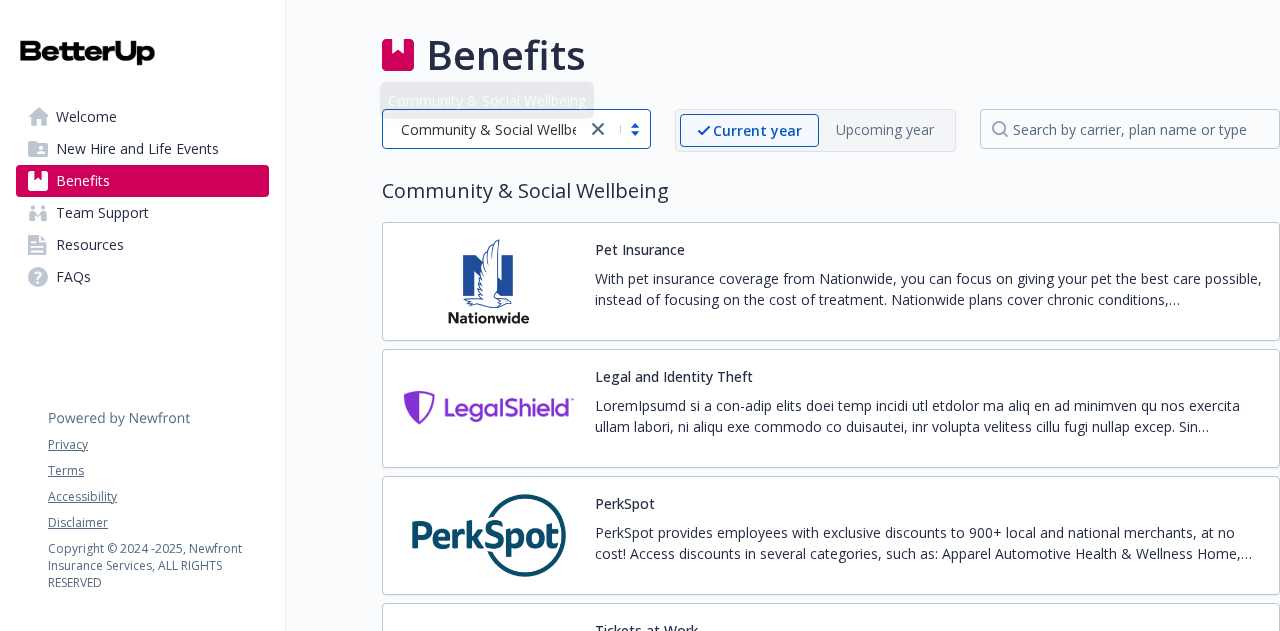 click at bounding box center [598, 129] 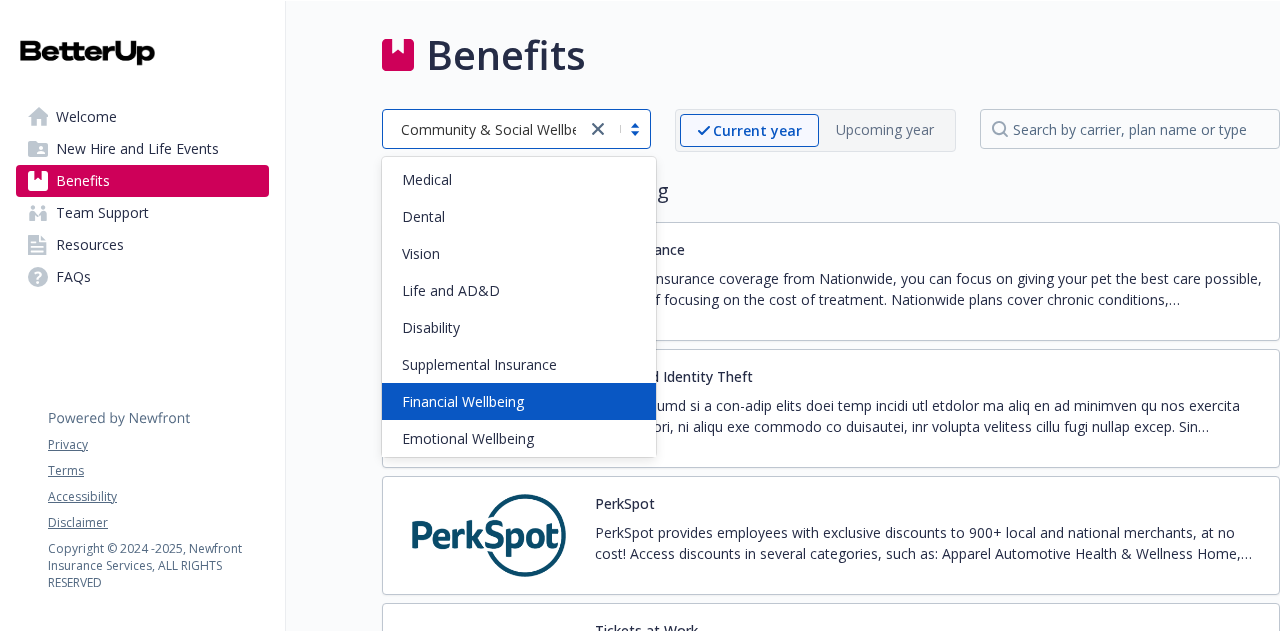 scroll, scrollTop: 152, scrollLeft: 0, axis: vertical 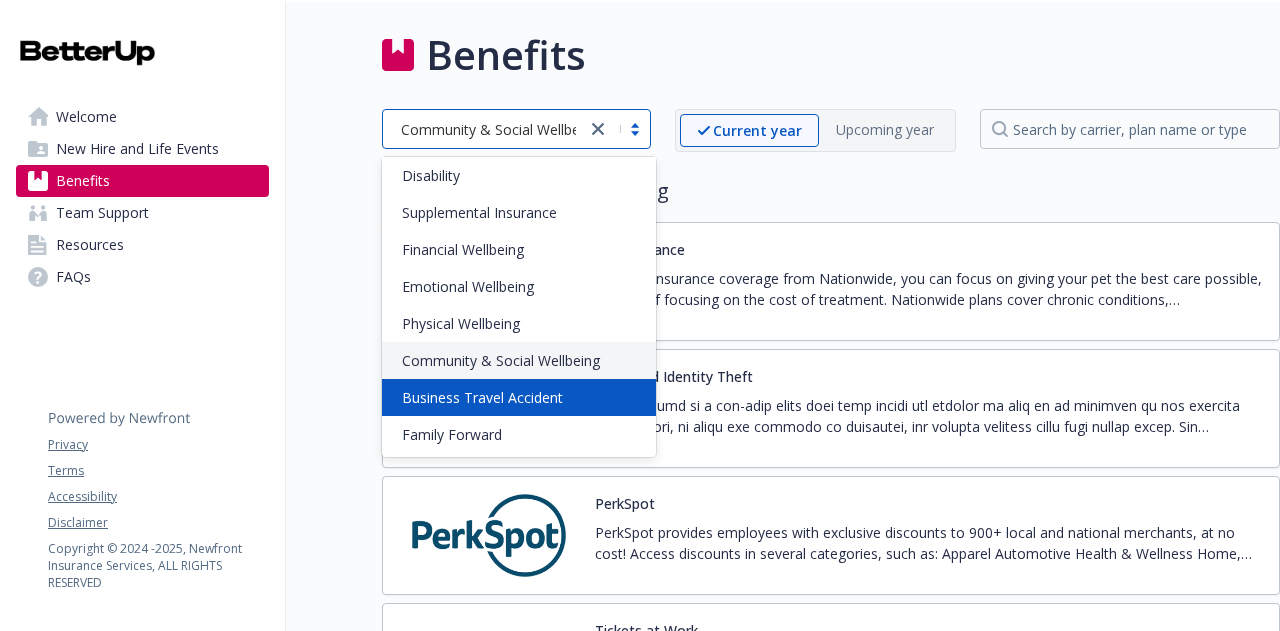 click on "Business Travel Accident" at bounding box center (519, 397) 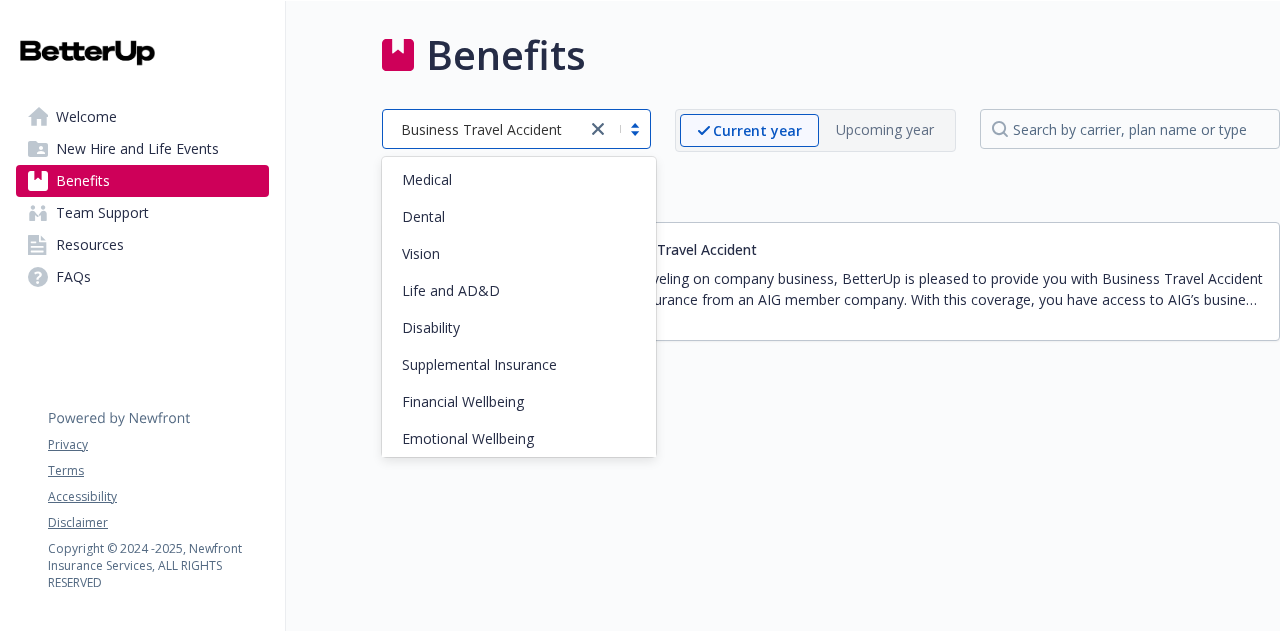 click on "Business Travel Accident" at bounding box center (516, 129) 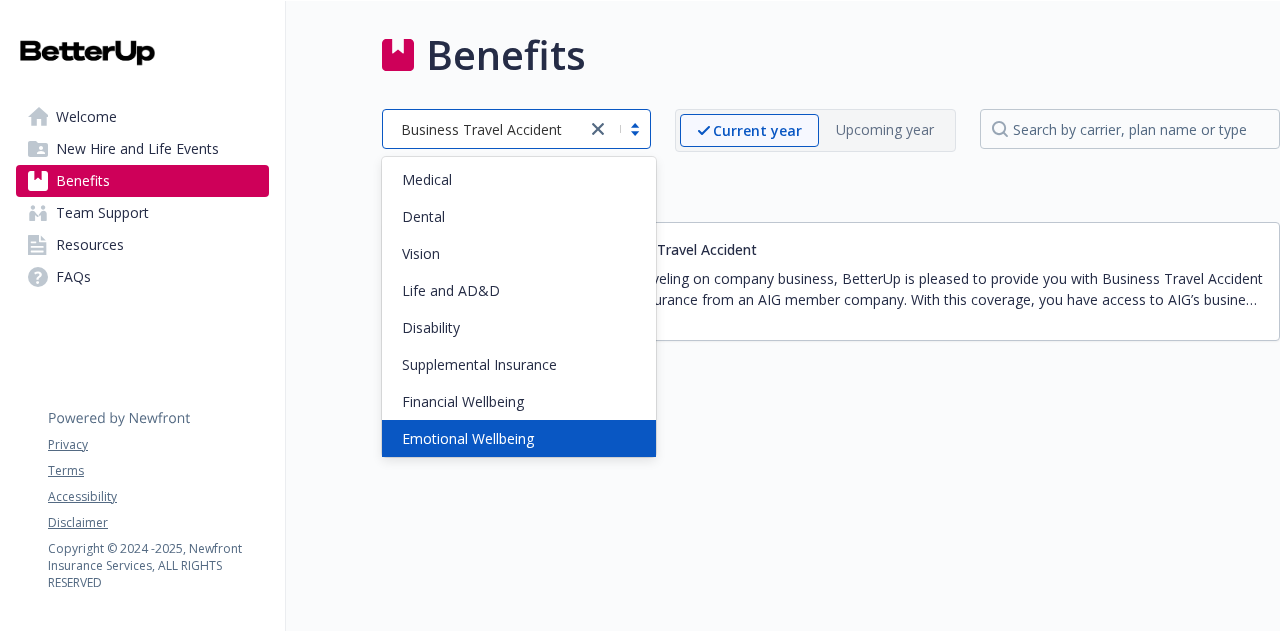 click on "Emotional Wellbeing" at bounding box center [519, 438] 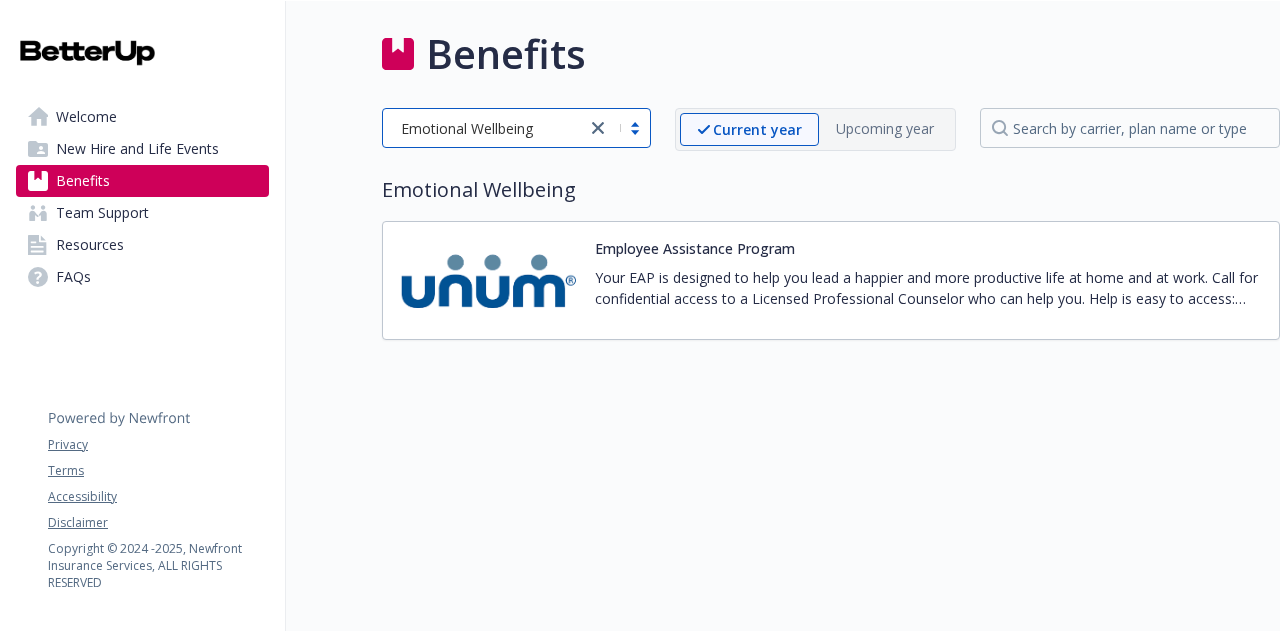 scroll, scrollTop: 16, scrollLeft: 0, axis: vertical 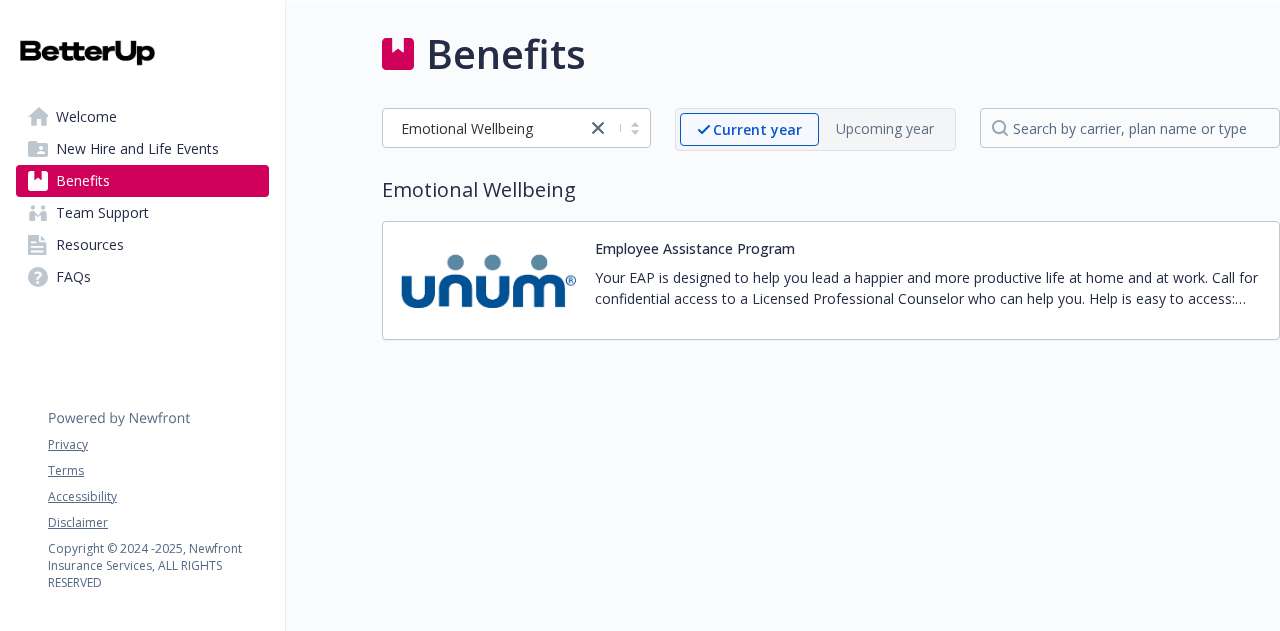 click on "New Hire and Life Events" at bounding box center [137, 149] 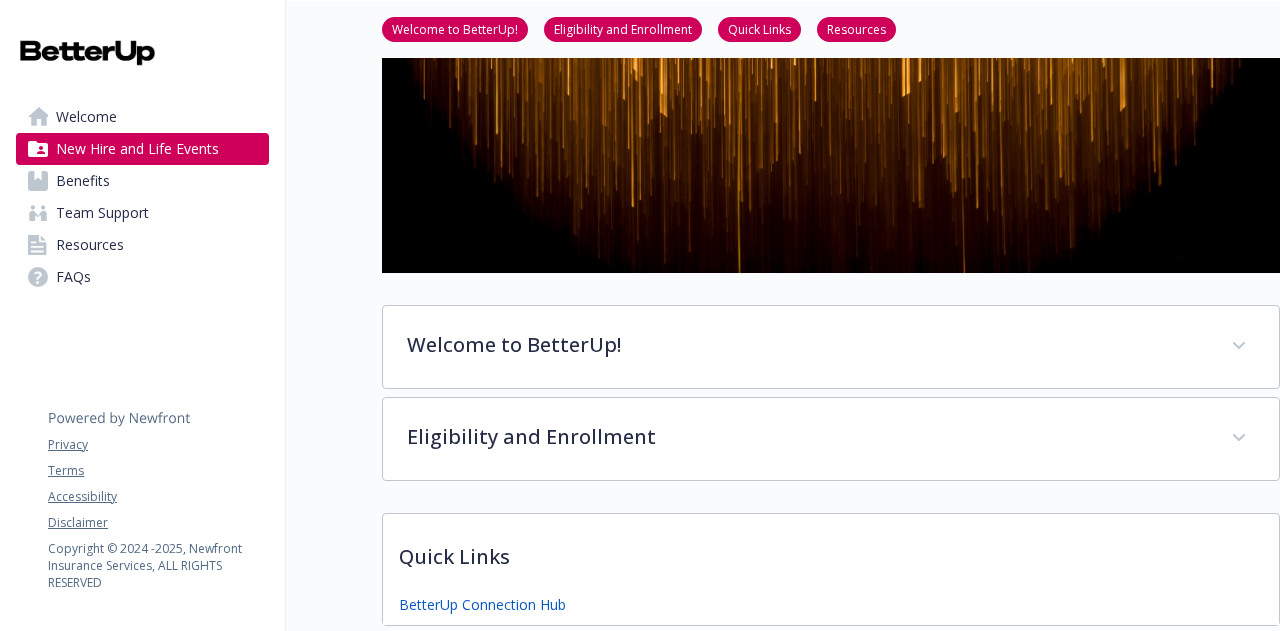 scroll, scrollTop: 157, scrollLeft: 0, axis: vertical 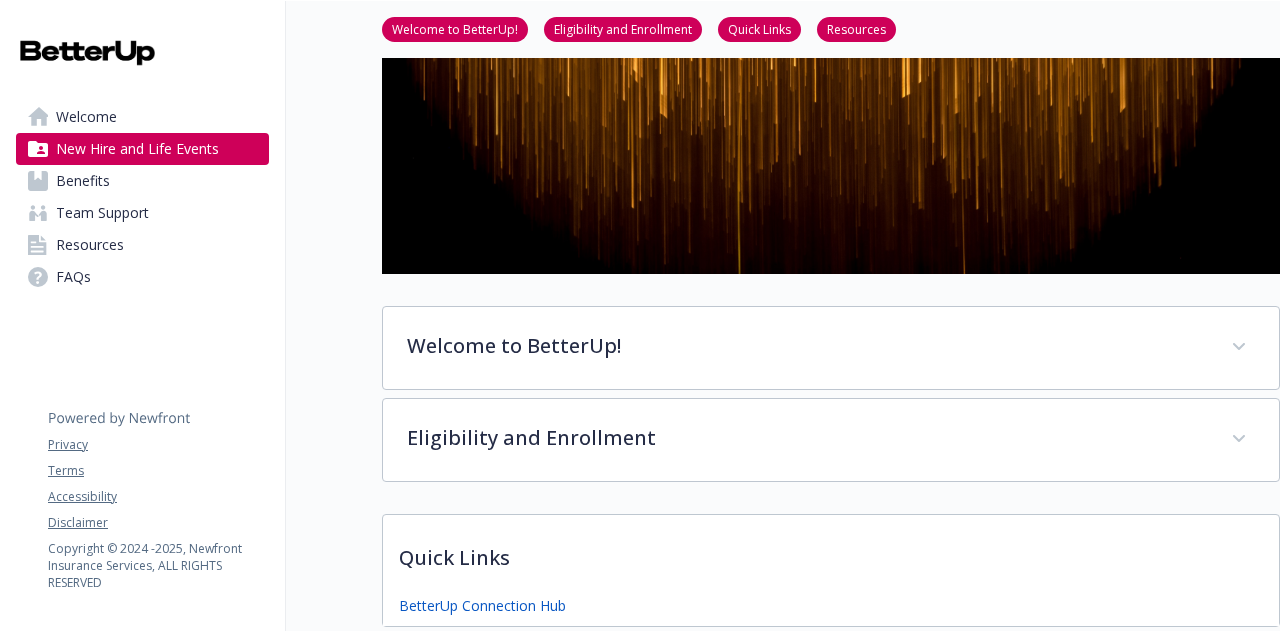 click on "FAQs" at bounding box center (73, 277) 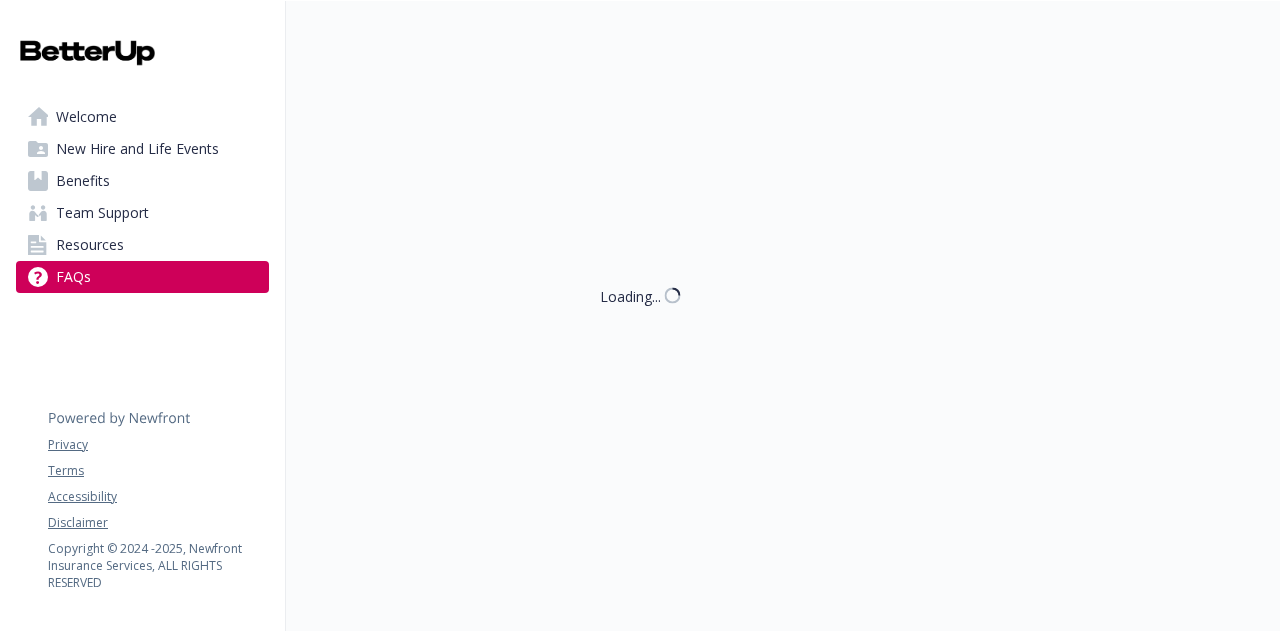 scroll, scrollTop: 157, scrollLeft: 0, axis: vertical 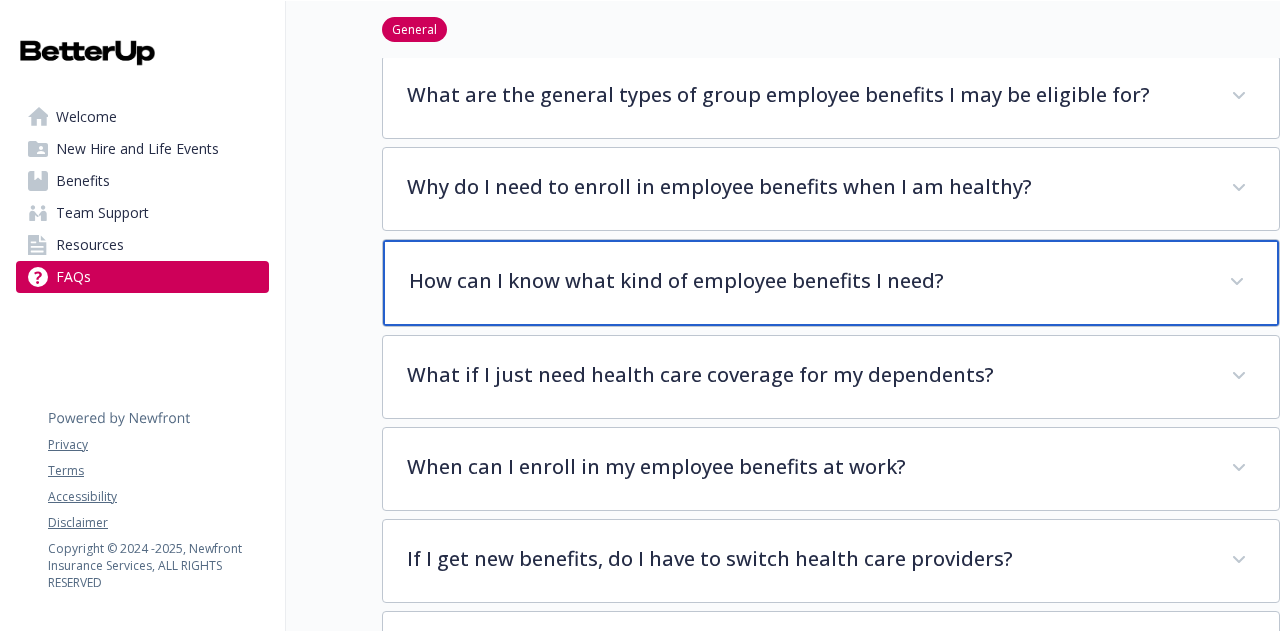 click on "How can I know what kind of employee benefits I need?" at bounding box center [831, 283] 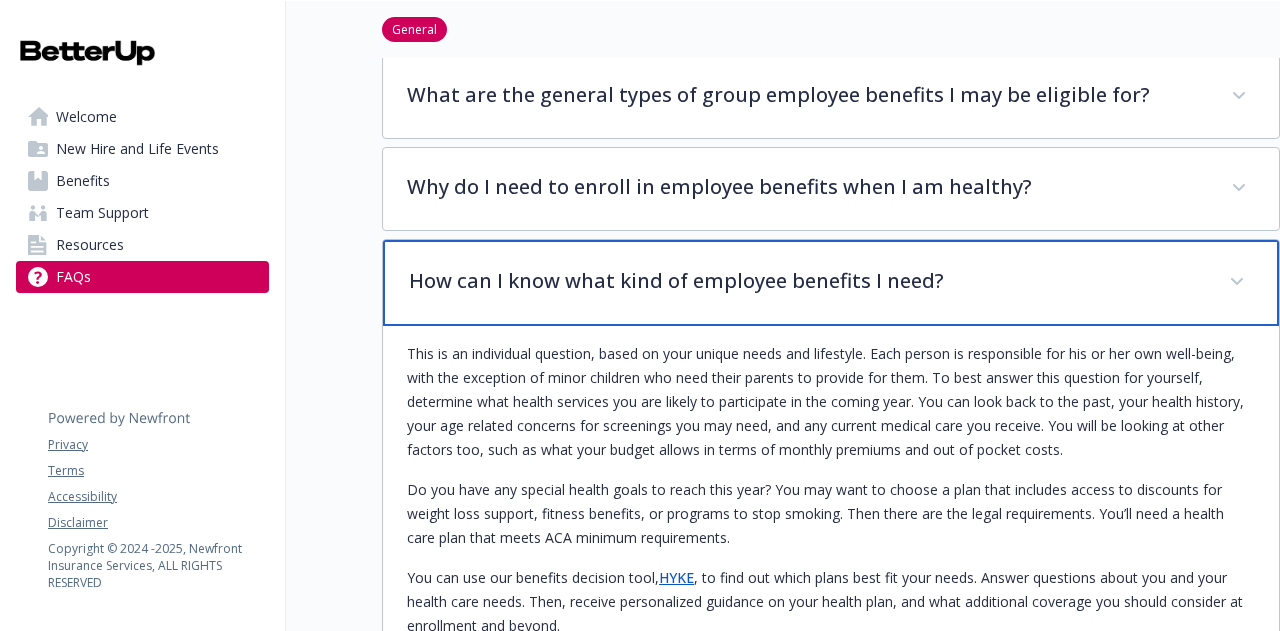 click on "How can I know what kind of employee benefits I need?" at bounding box center [807, 281] 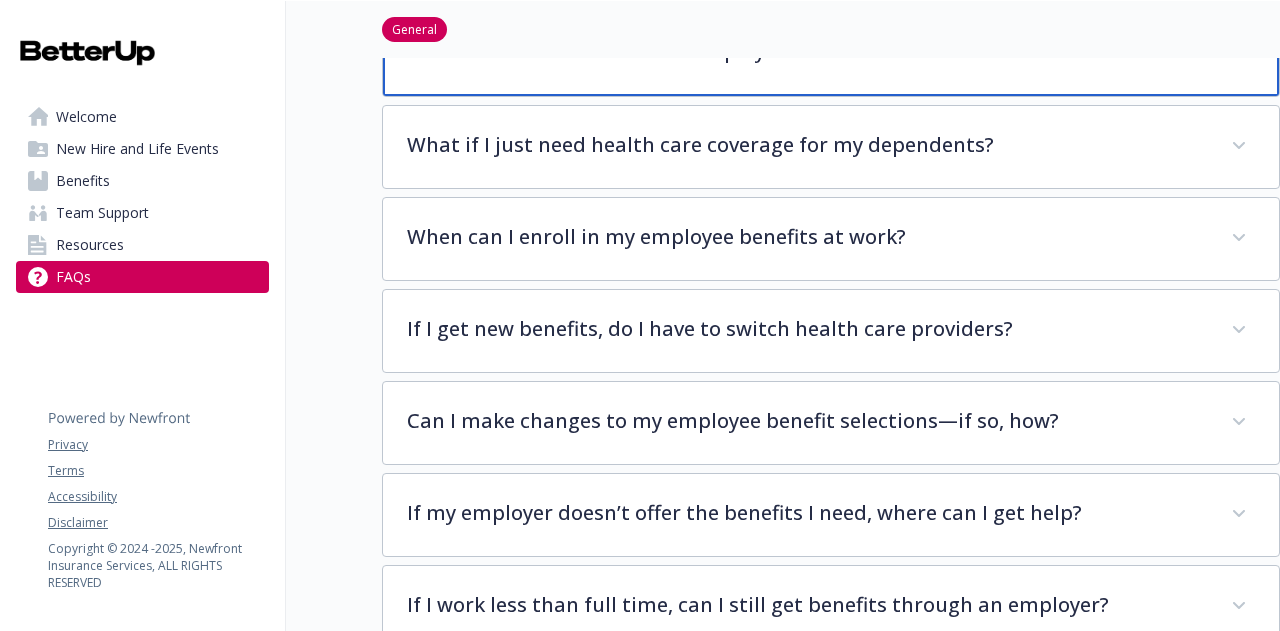 scroll, scrollTop: 415, scrollLeft: 0, axis: vertical 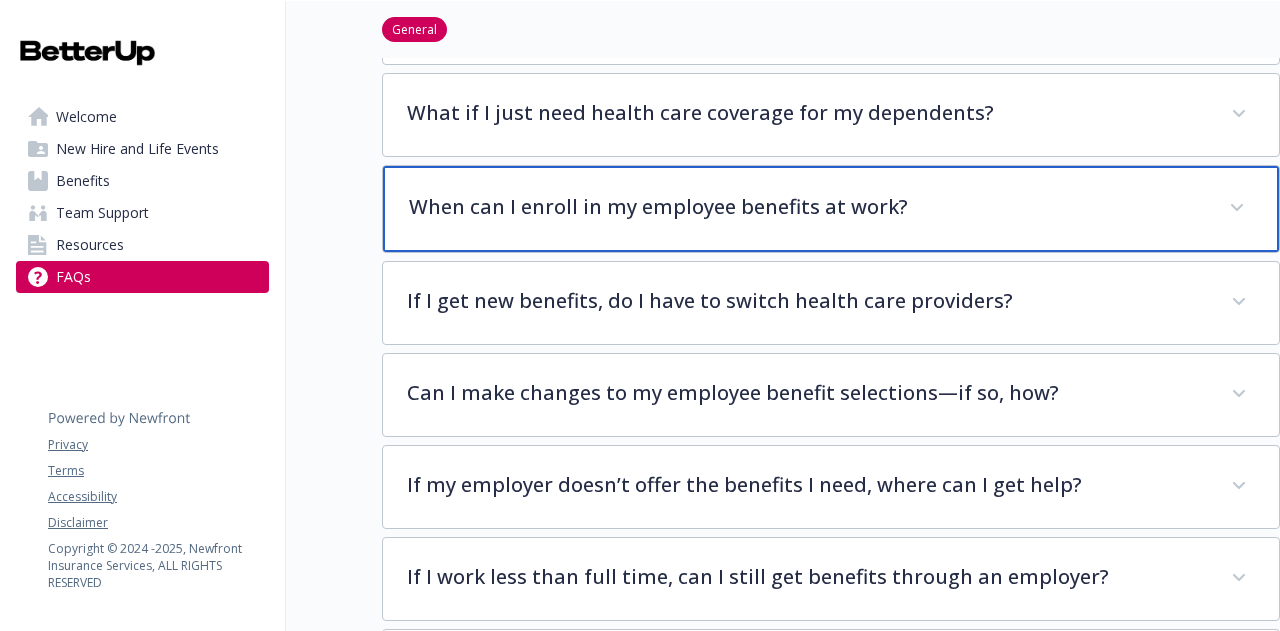 click on "When can I enroll in my employee benefits at work?" at bounding box center (831, 209) 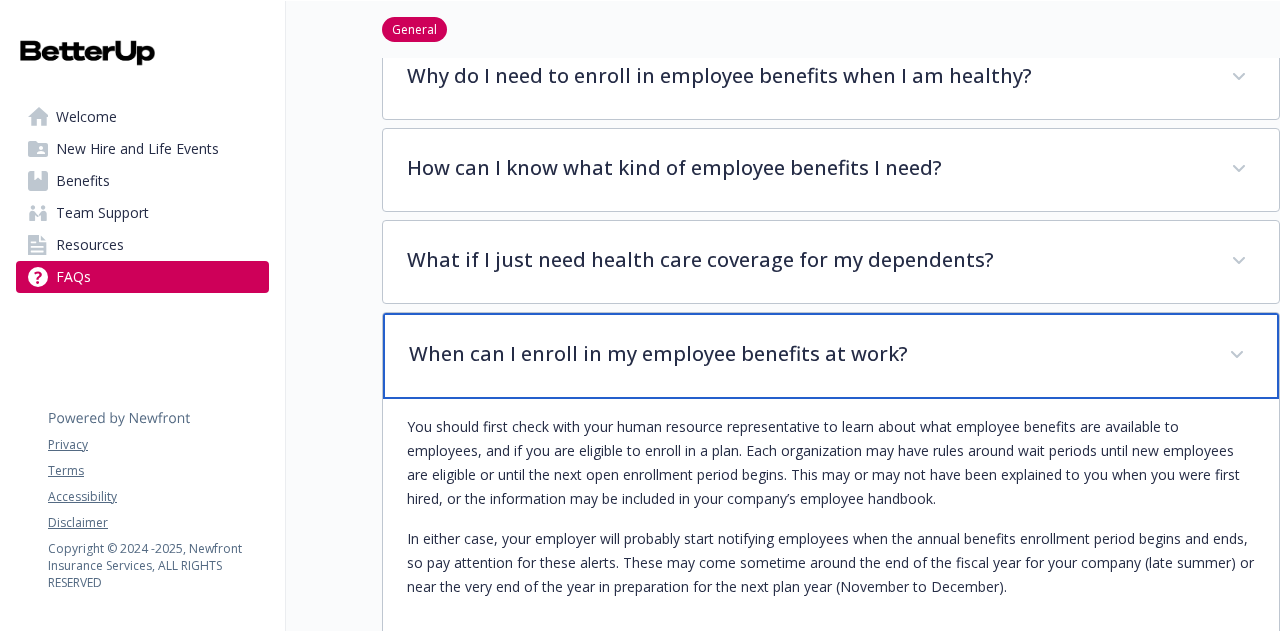 scroll, scrollTop: 222, scrollLeft: 0, axis: vertical 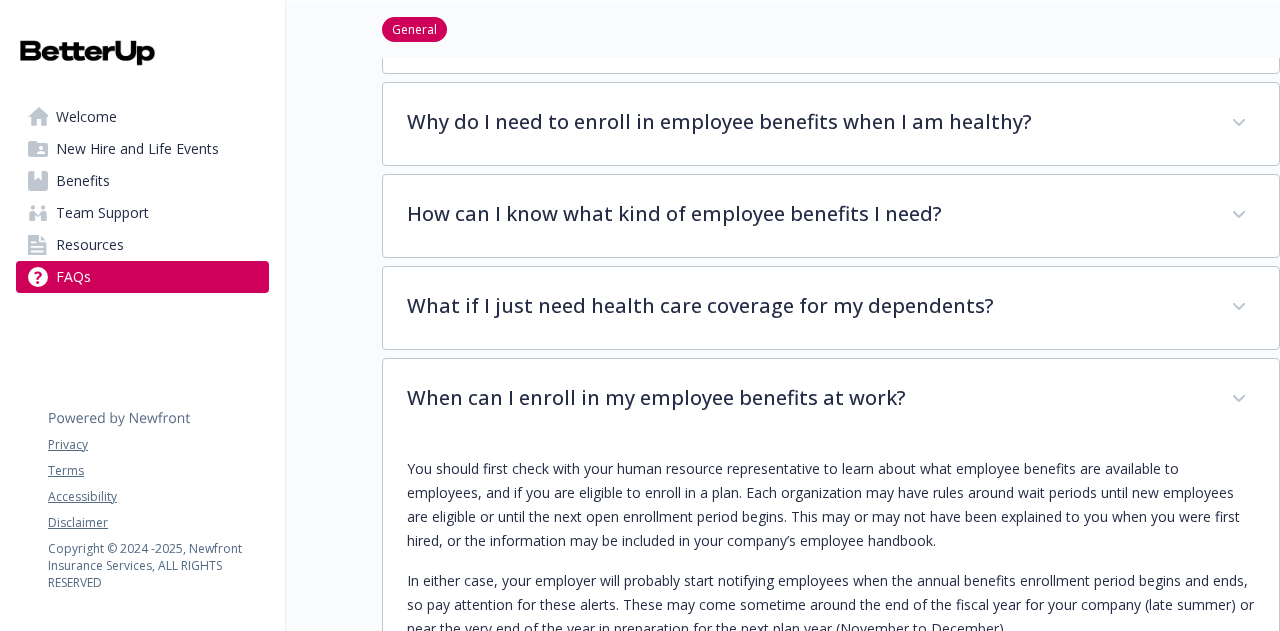 click on "New Hire and Life Events" at bounding box center [137, 149] 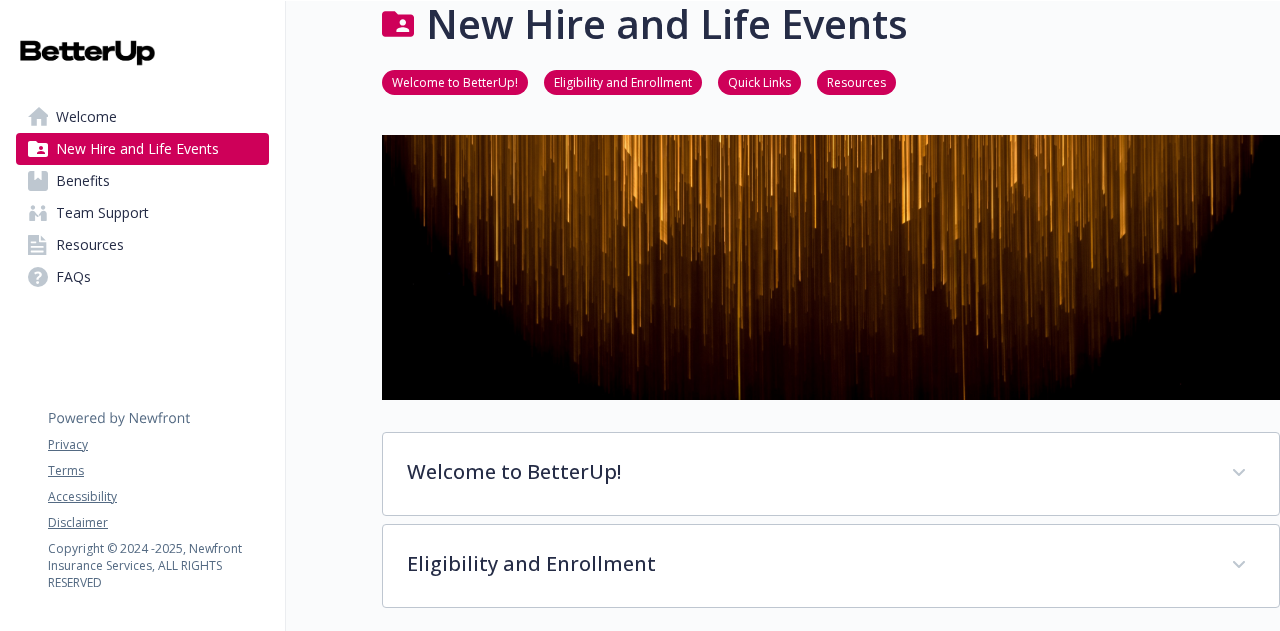 scroll, scrollTop: 0, scrollLeft: 0, axis: both 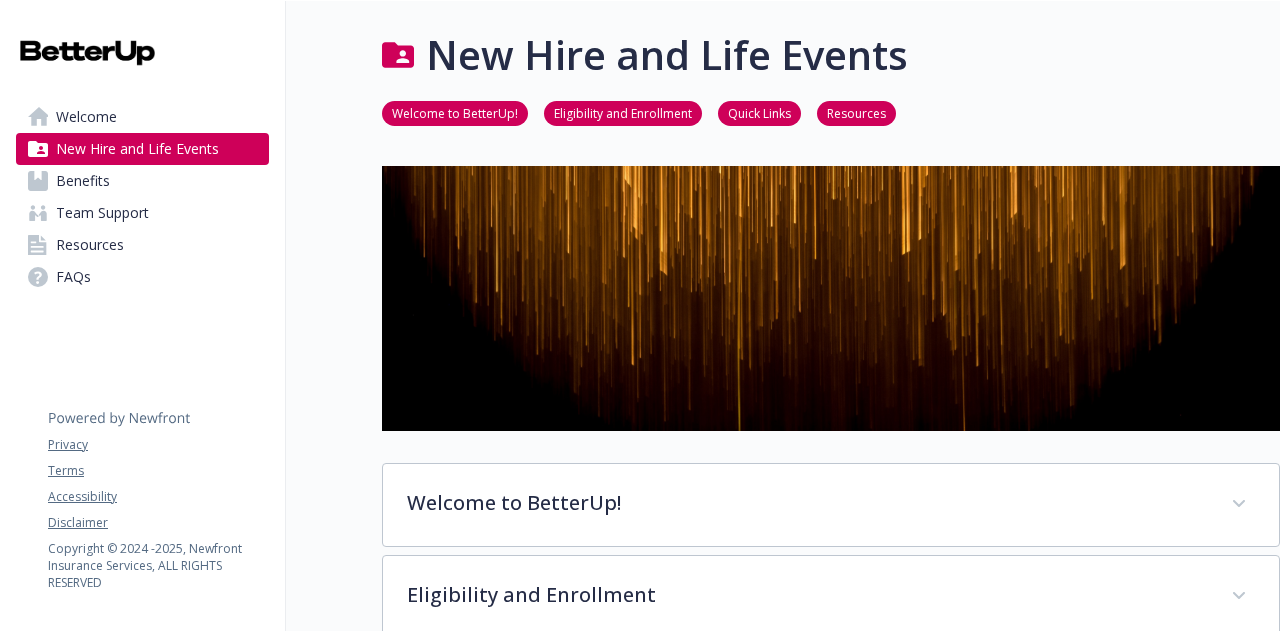 click on "Quick Links" at bounding box center [759, 112] 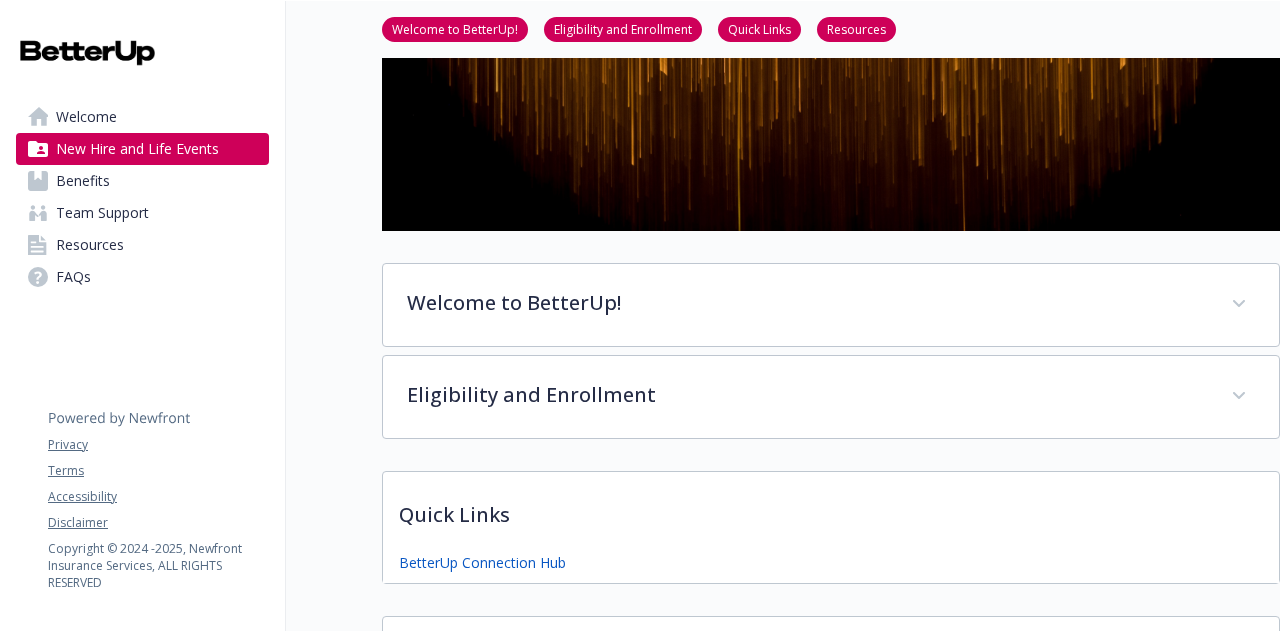 scroll, scrollTop: 199, scrollLeft: 15, axis: both 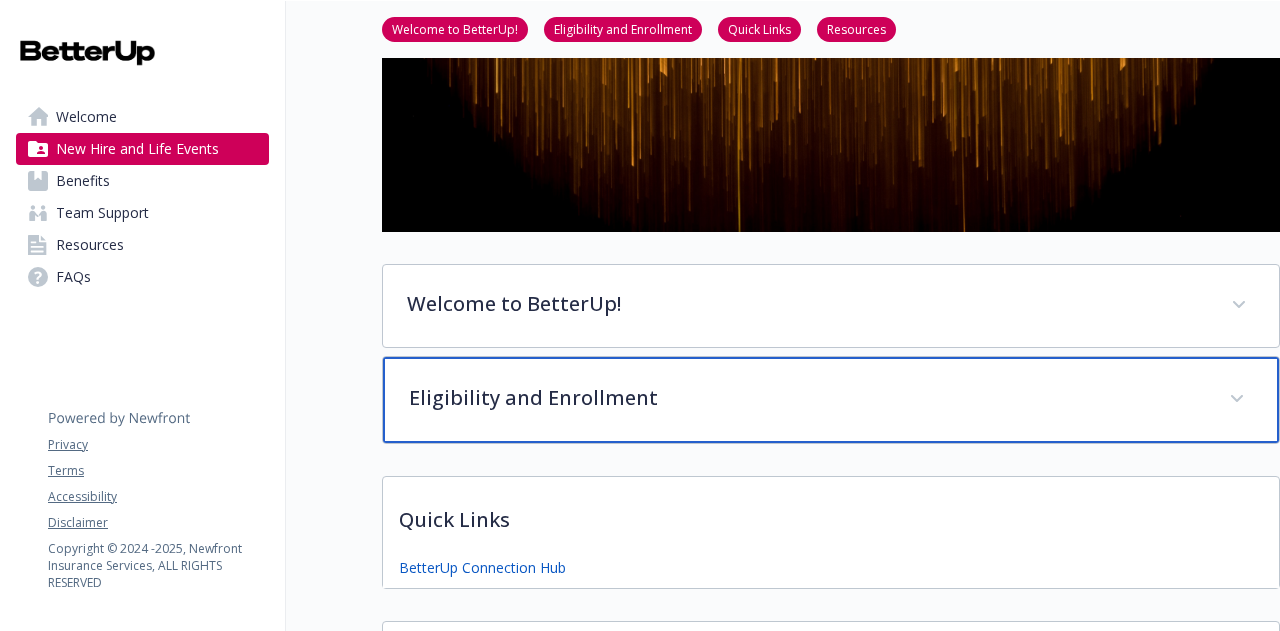 click on "Eligibility and Enrollment" at bounding box center (831, 400) 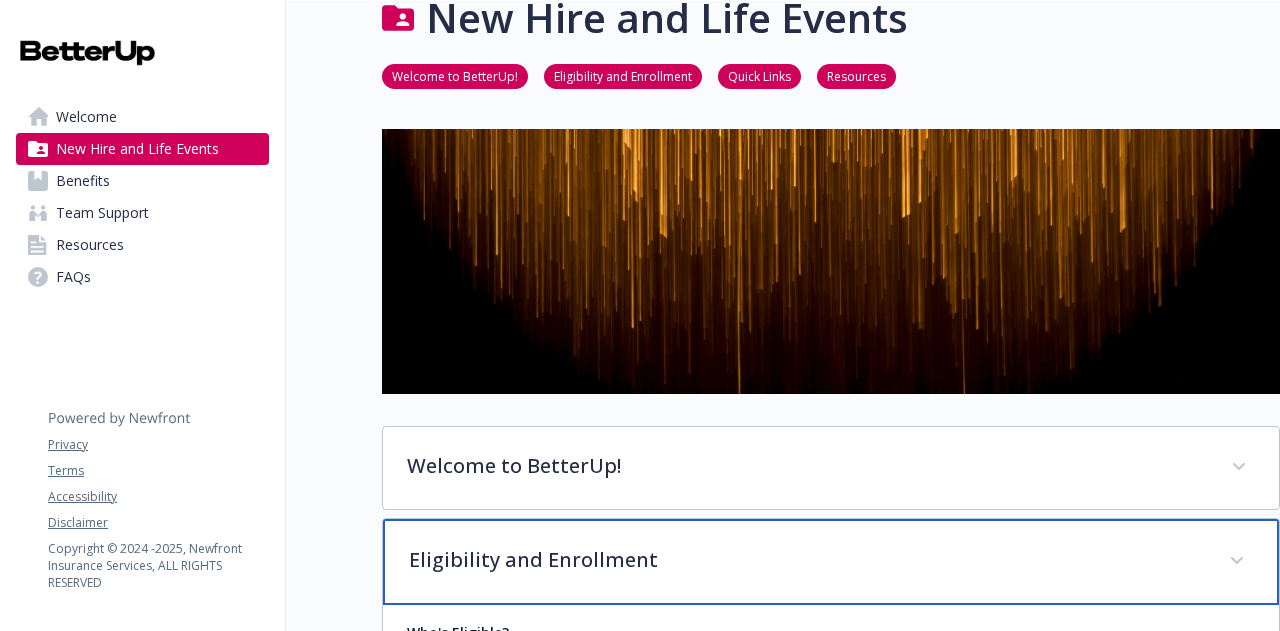 scroll, scrollTop: 0, scrollLeft: 15, axis: horizontal 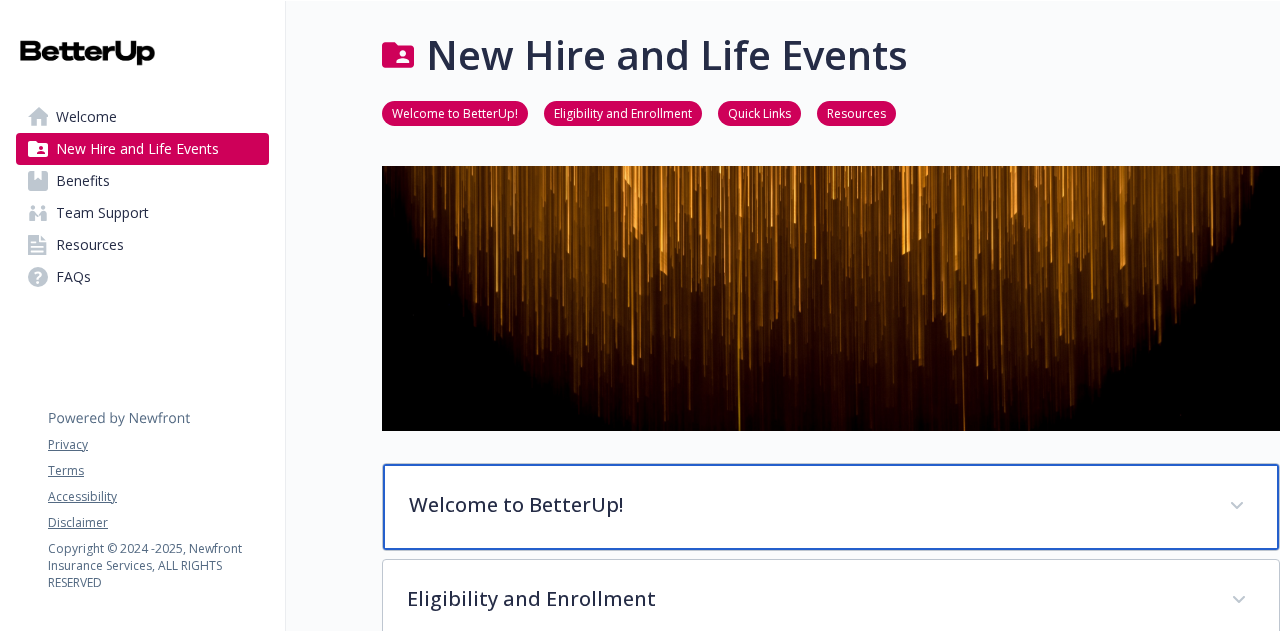 click on "Welcome to BetterUp!" at bounding box center [831, 507] 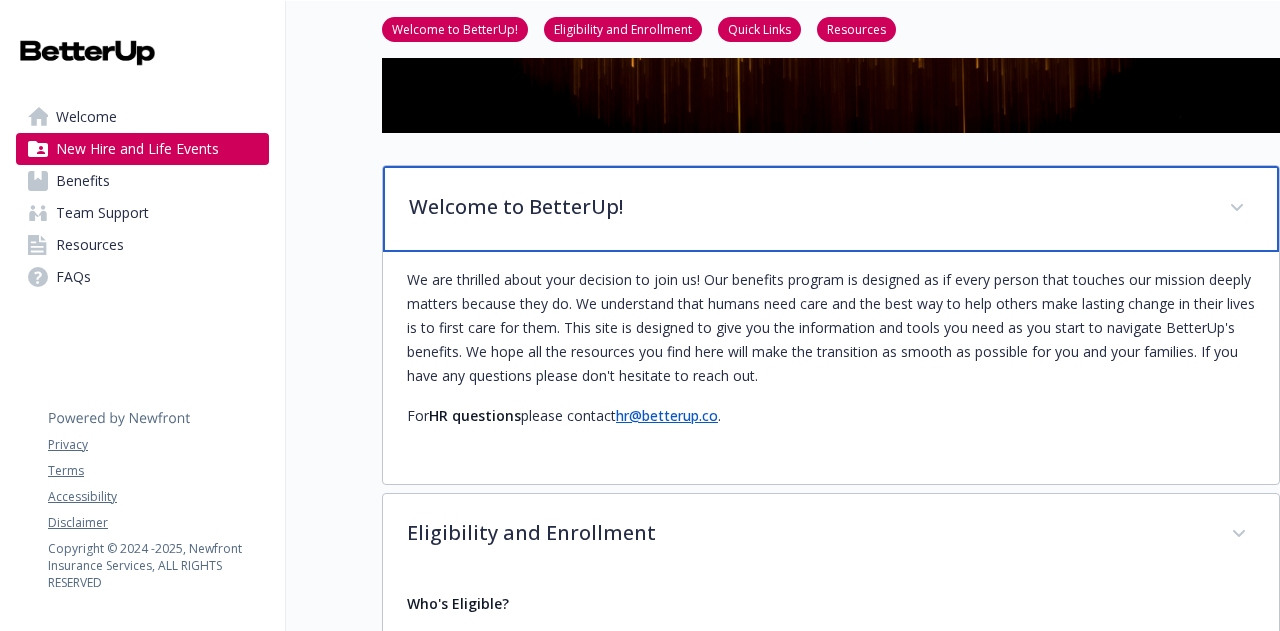 scroll, scrollTop: 473, scrollLeft: 14, axis: both 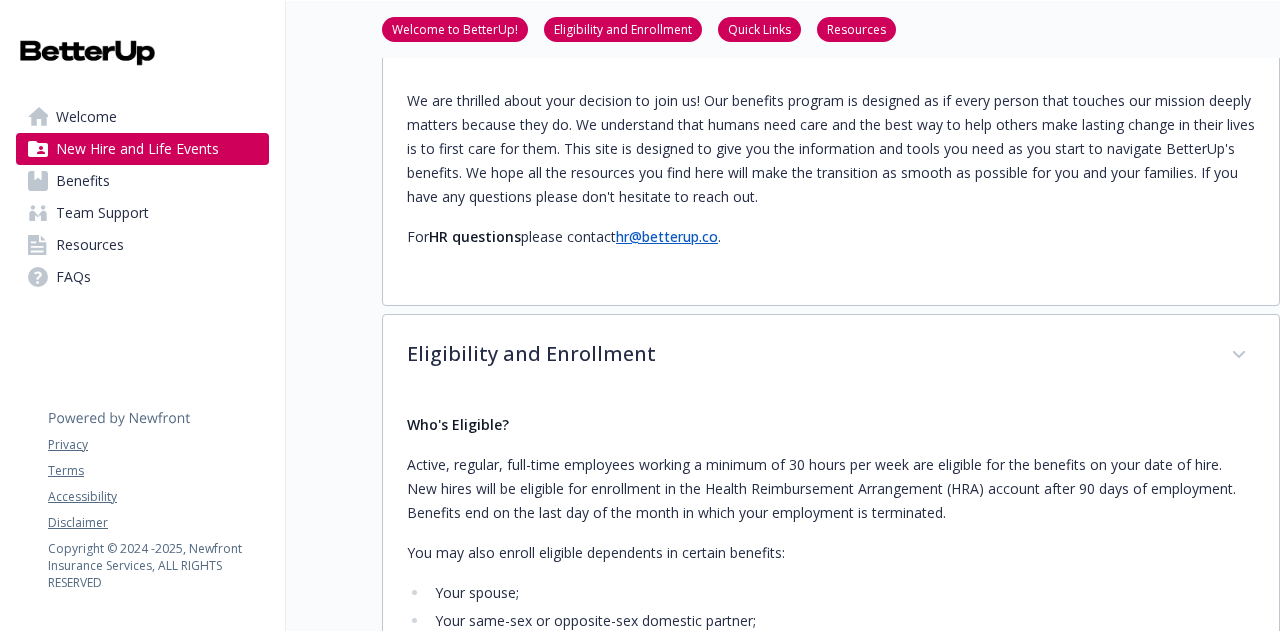 click on "Welcome" at bounding box center (142, 117) 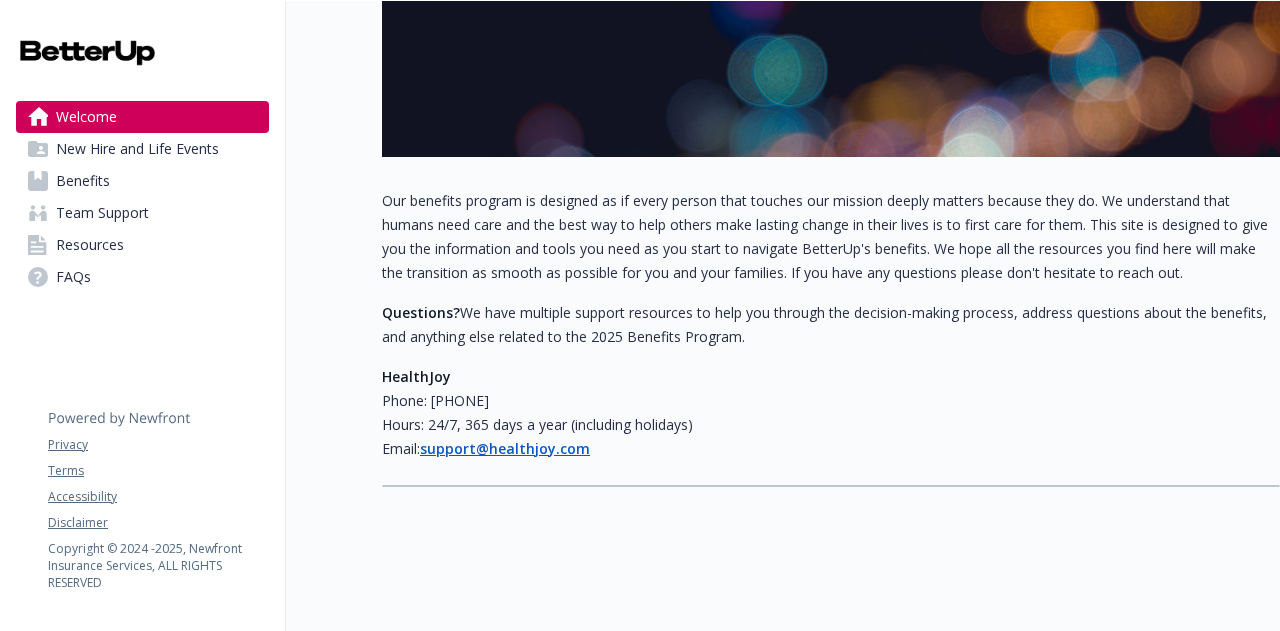 scroll, scrollTop: 0, scrollLeft: 14, axis: horizontal 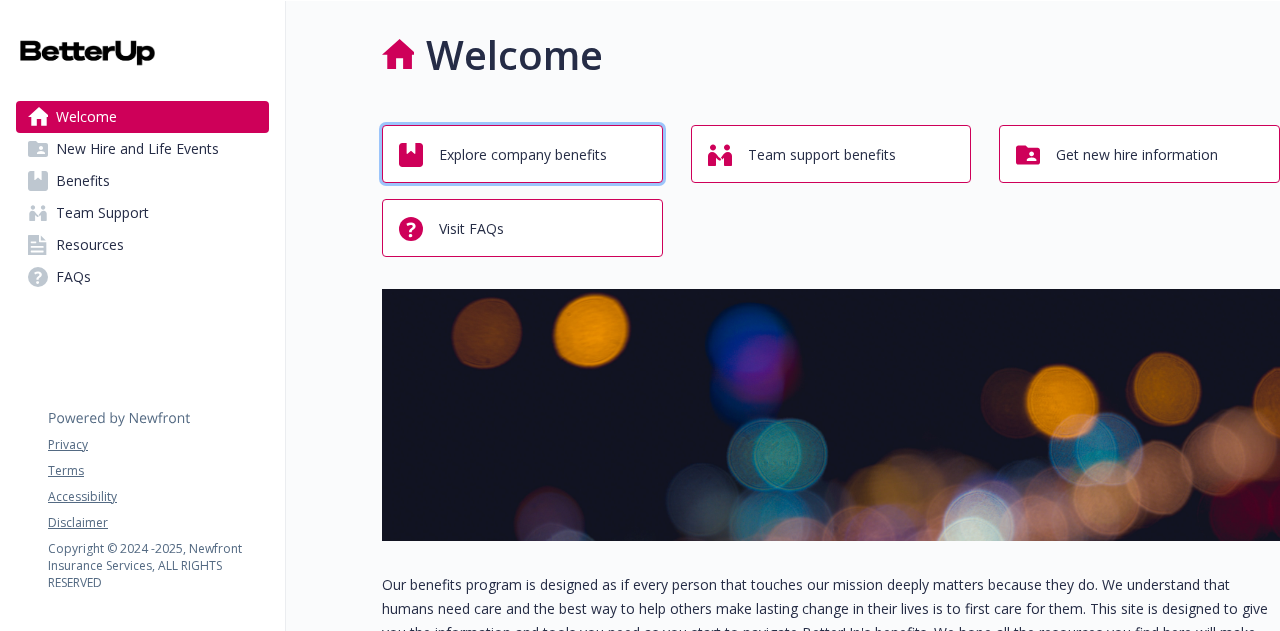 click on "Explore company benefits" at bounding box center (523, 155) 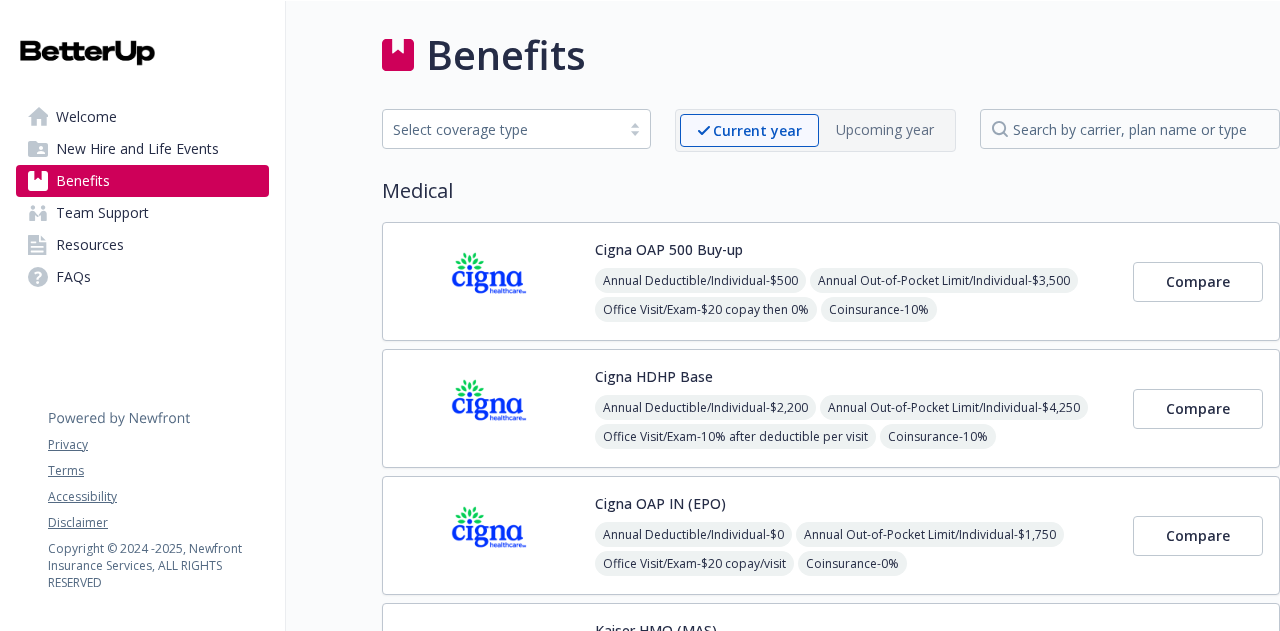 click at bounding box center [489, 281] 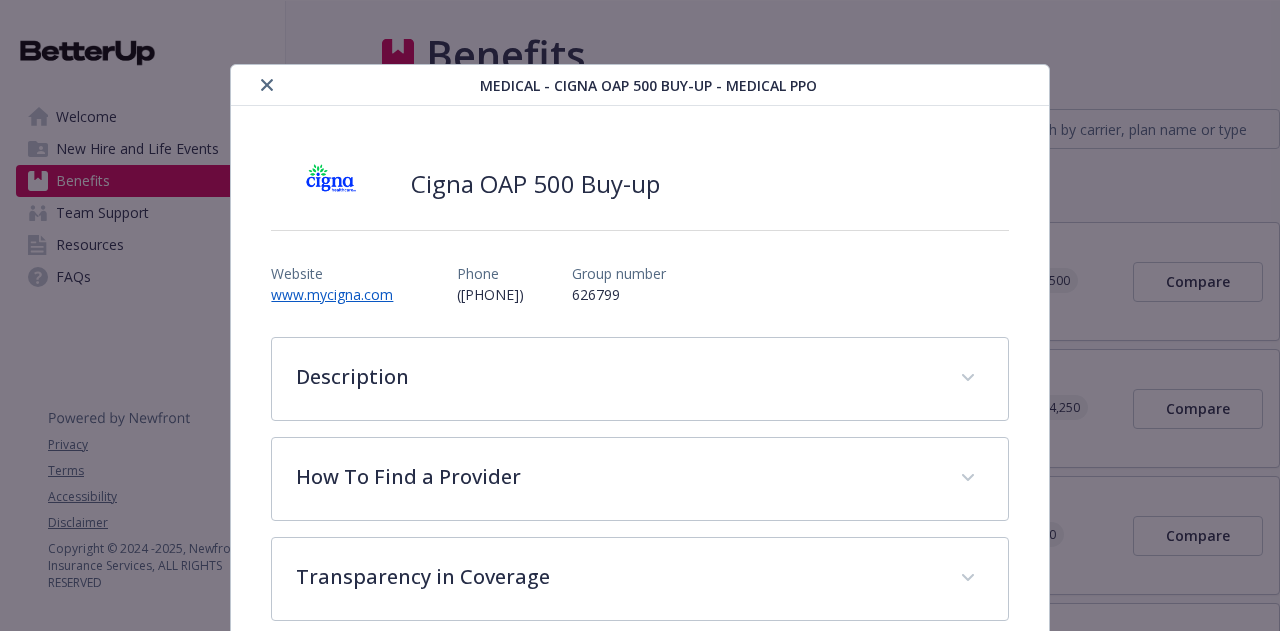 scroll, scrollTop: 60, scrollLeft: 0, axis: vertical 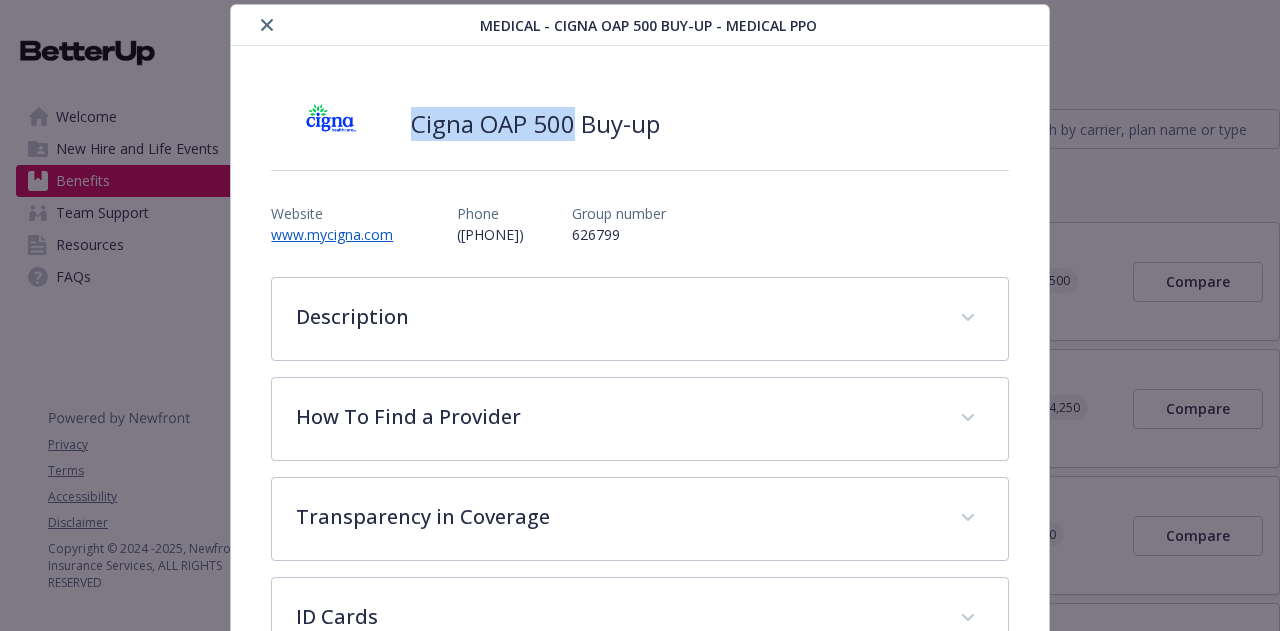 drag, startPoint x: 412, startPoint y: 124, endPoint x: 574, endPoint y: 83, distance: 167.10774 